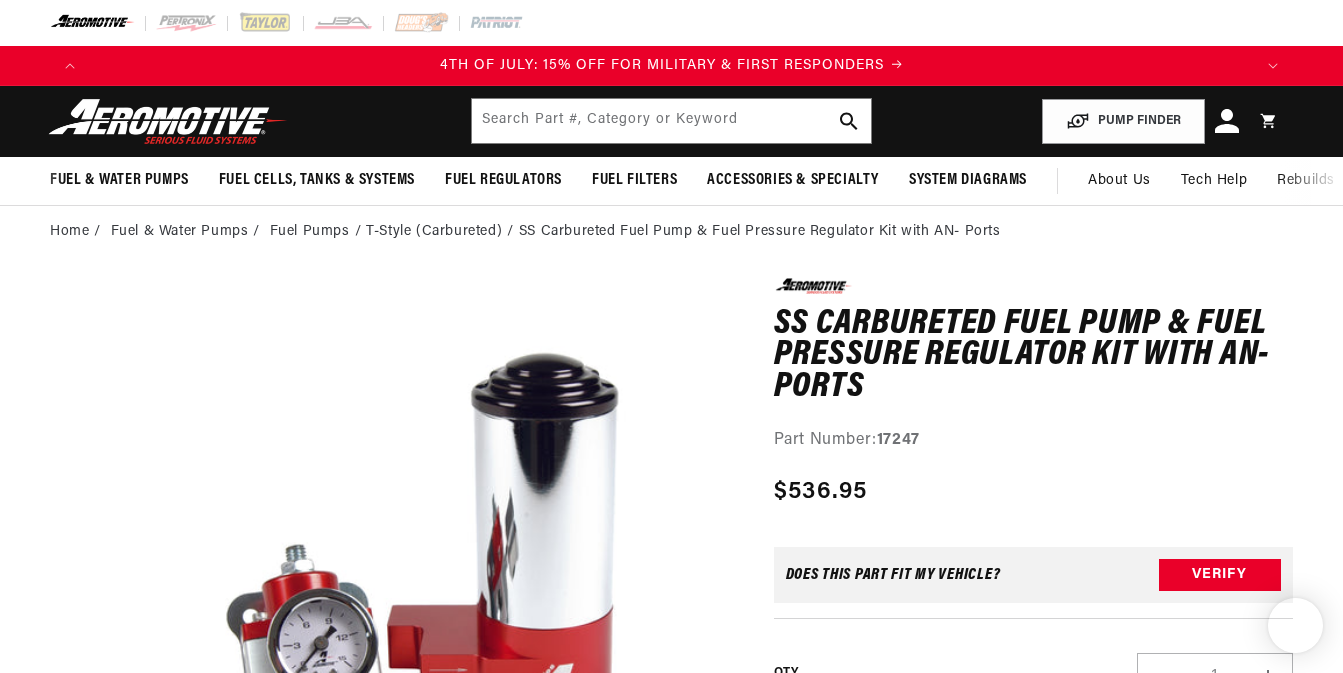 scroll, scrollTop: 0, scrollLeft: 0, axis: both 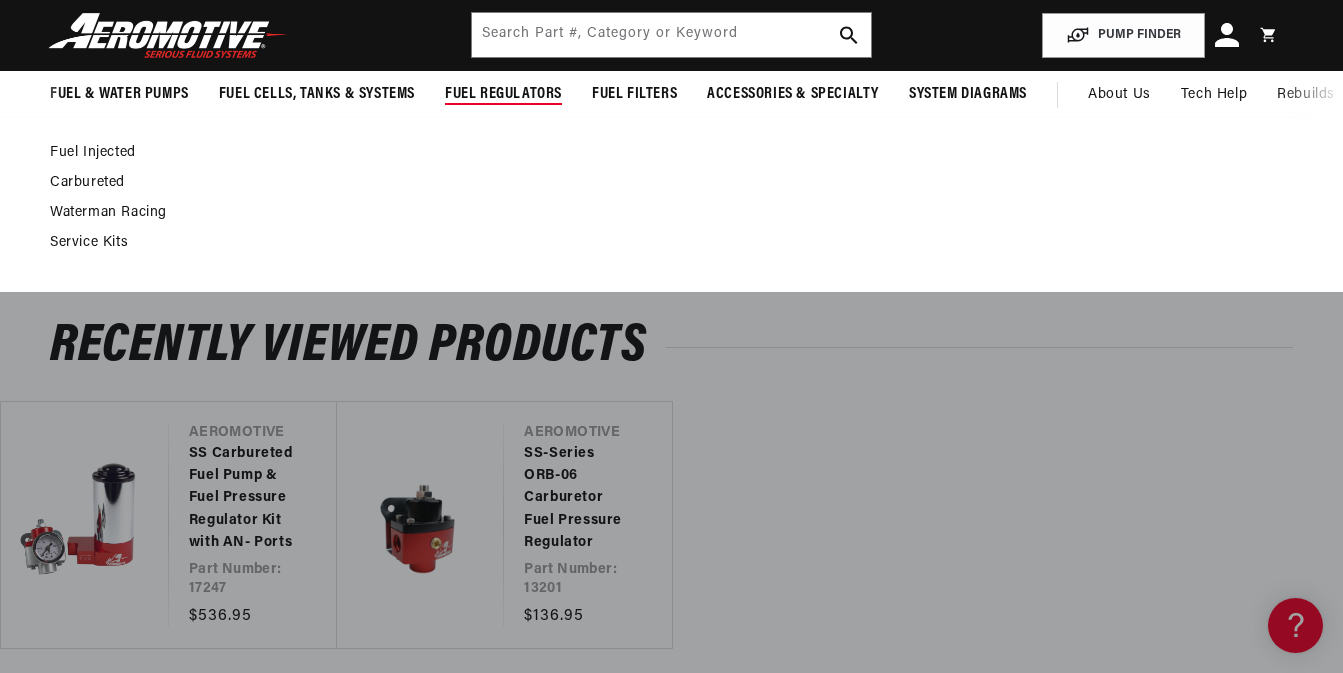 click on "Fuel Regulators" at bounding box center [503, 94] 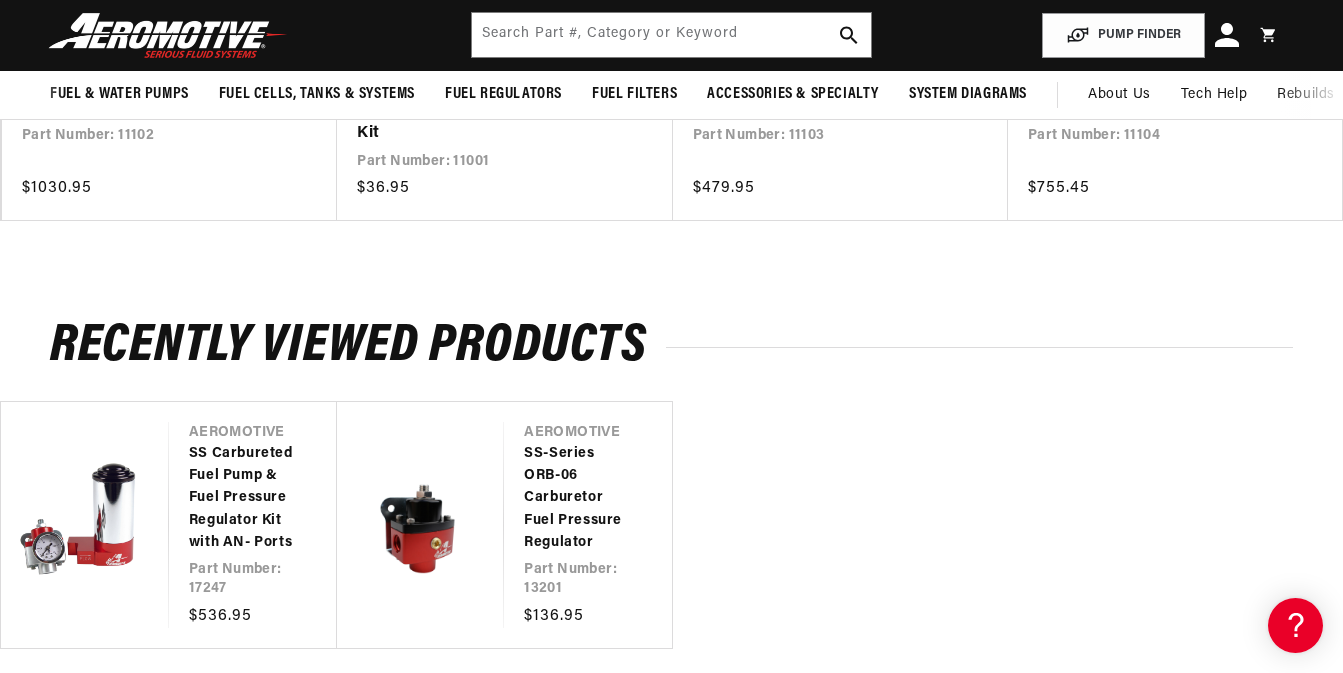 scroll, scrollTop: 0, scrollLeft: 1163, axis: horizontal 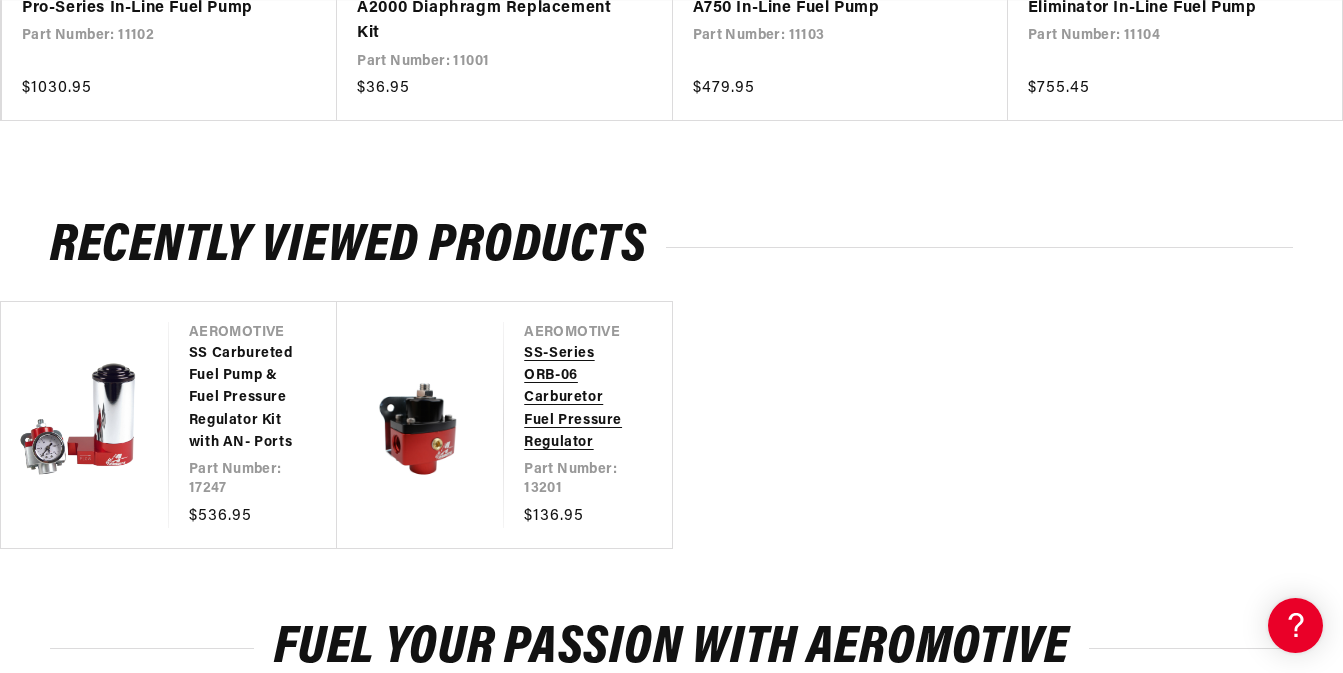 click on "SS-Series ORB-06 Carburetor Fuel Pressure Regulator" at bounding box center [578, 399] 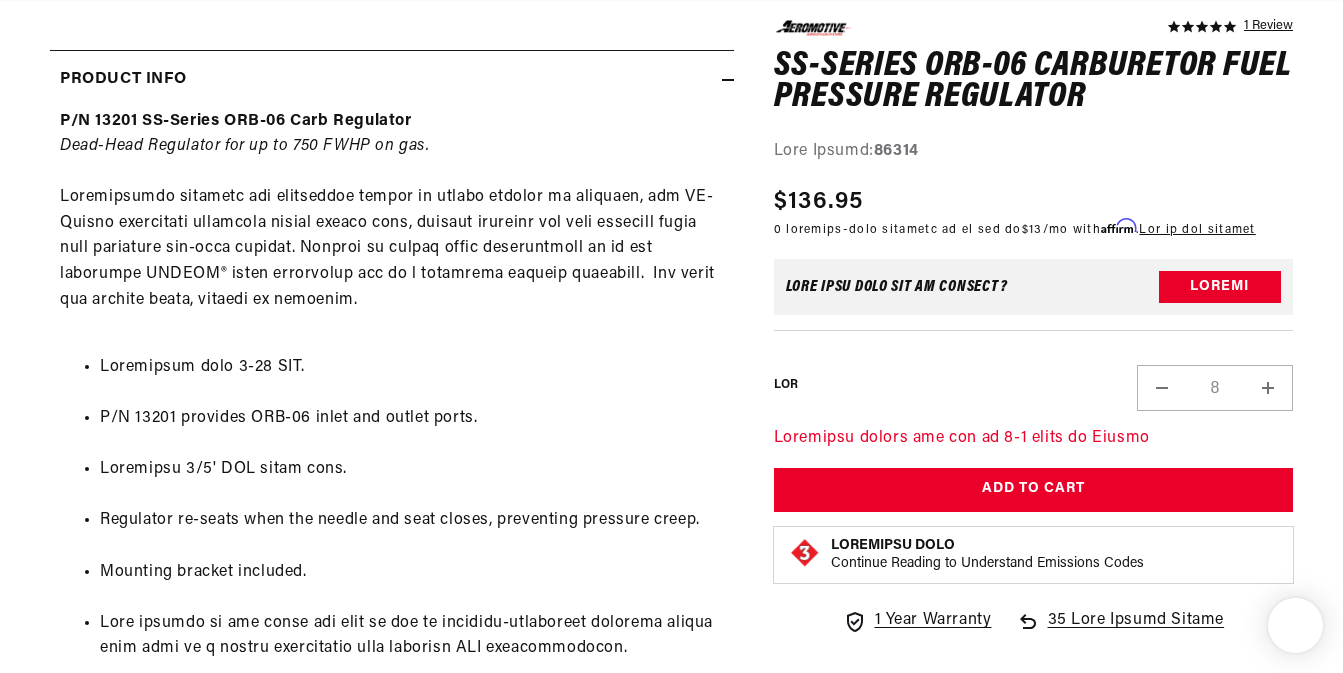 scroll, scrollTop: 1200, scrollLeft: 0, axis: vertical 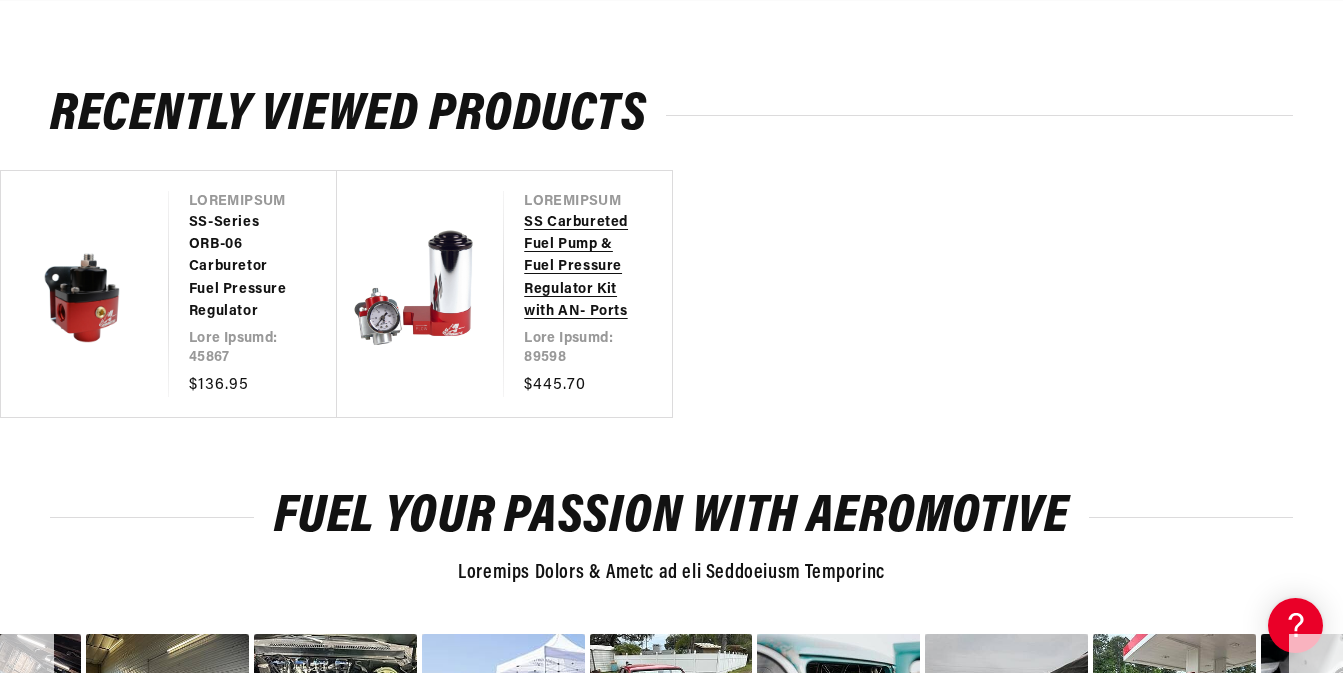 click on "SS Carbureted Fuel Pump & Fuel Pressure Regulator Kit with AN- Ports" at bounding box center [578, 268] 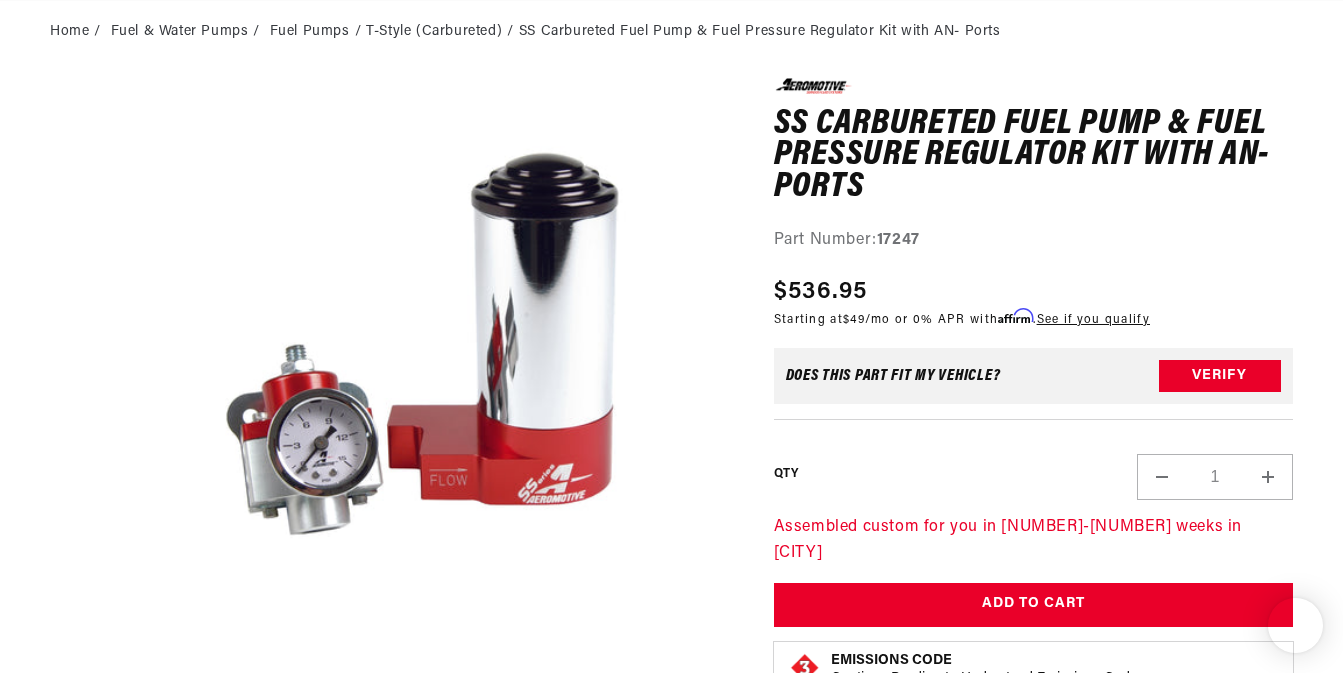scroll, scrollTop: 500, scrollLeft: 0, axis: vertical 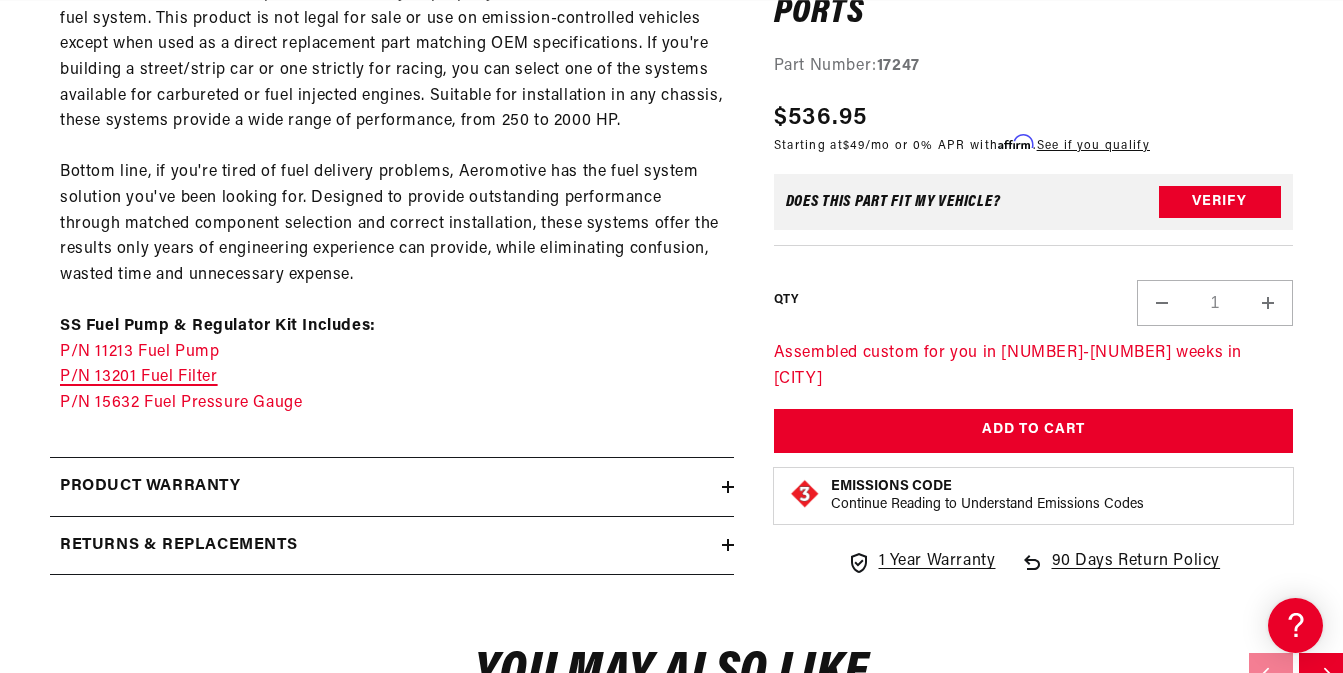 click on "P/N 13201 Fuel Filter" at bounding box center (139, 377) 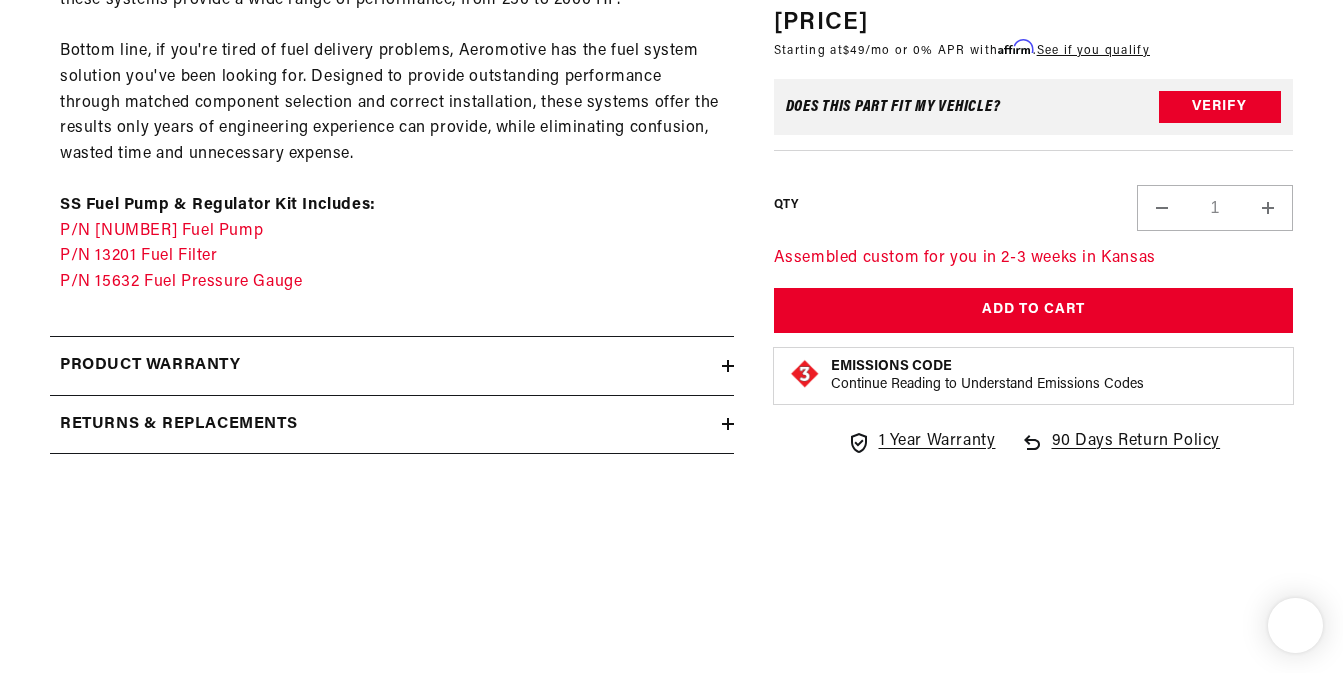 scroll, scrollTop: 1221, scrollLeft: 0, axis: vertical 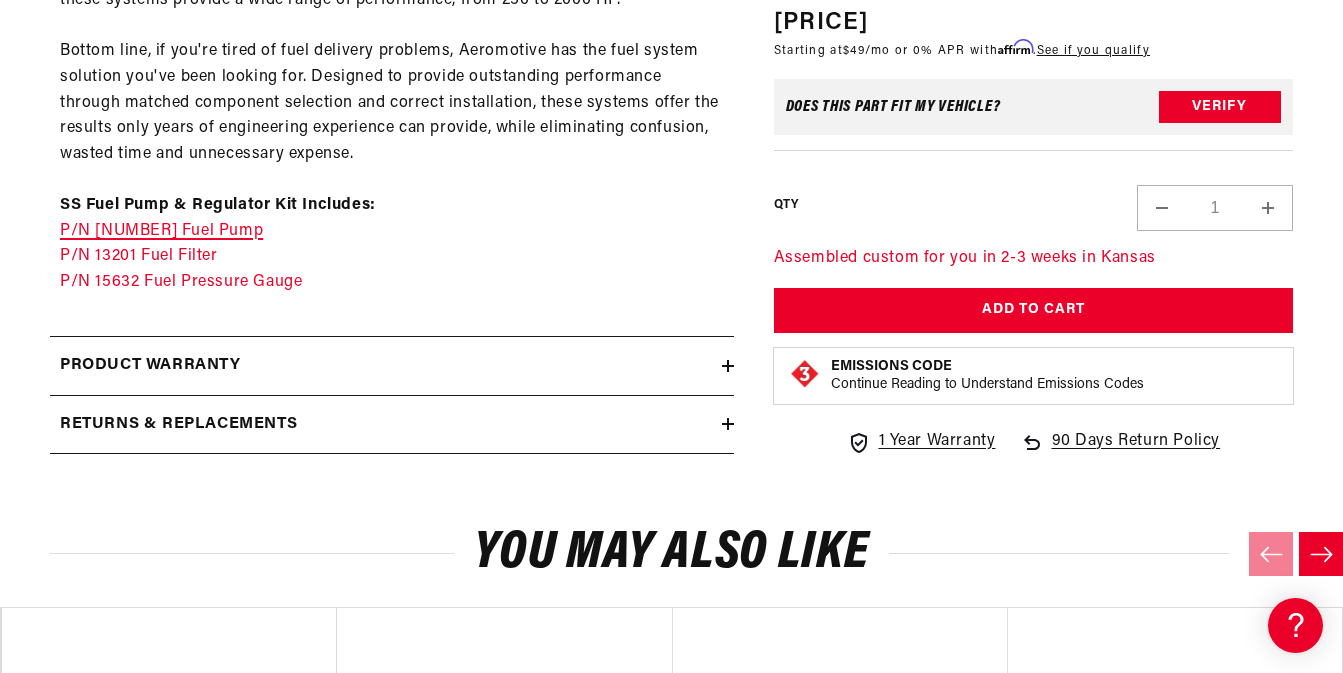 click on "P/N [NUMBER] Fuel Pump" at bounding box center (161, 231) 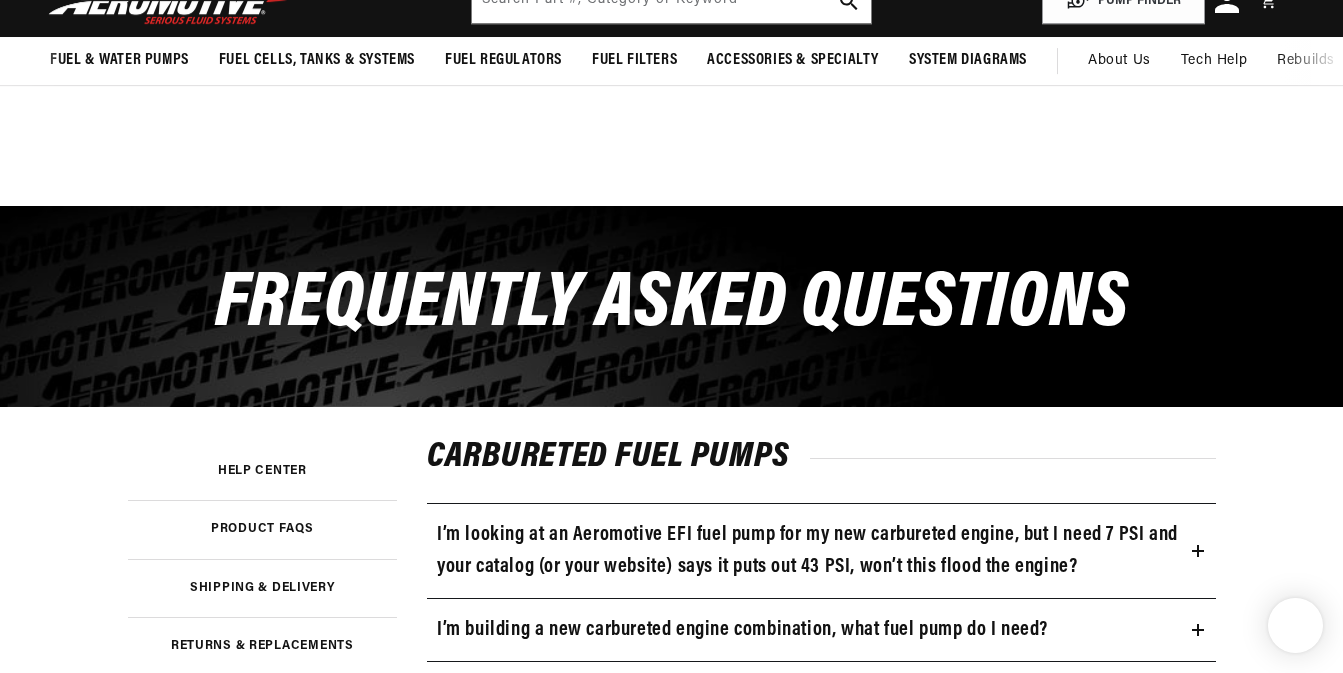 scroll, scrollTop: 400, scrollLeft: 0, axis: vertical 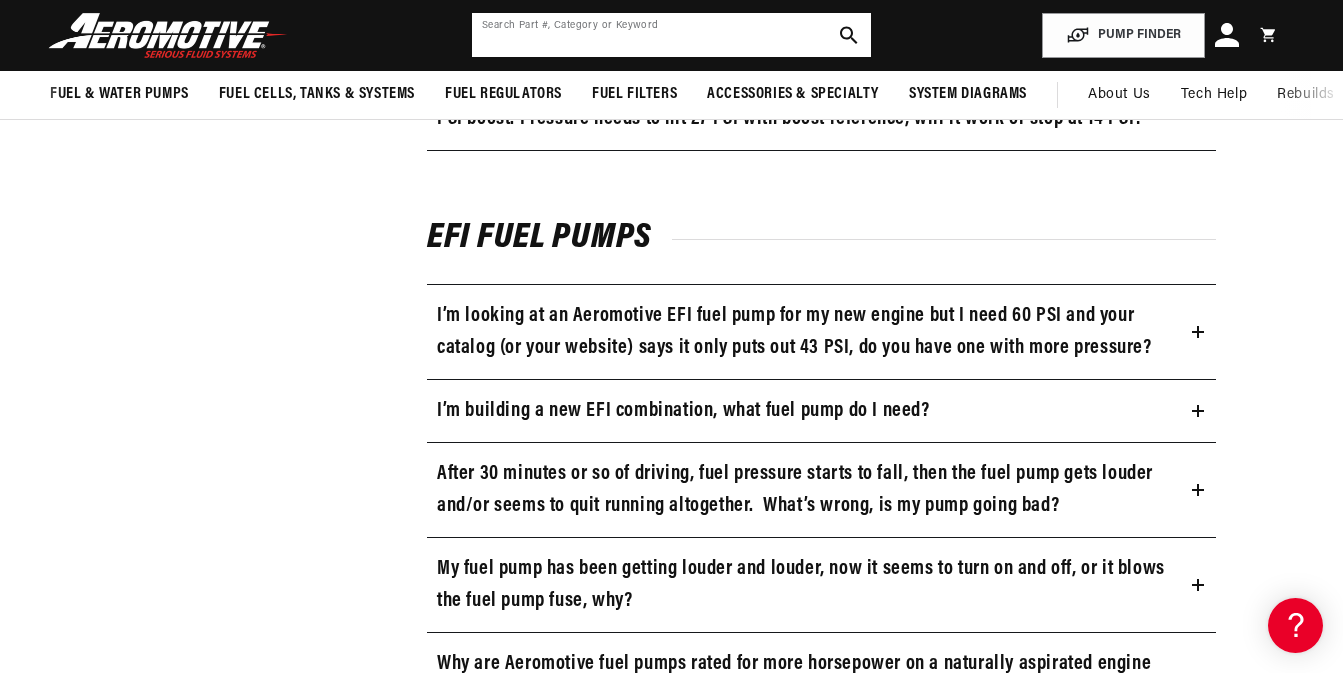 click at bounding box center [671, 35] 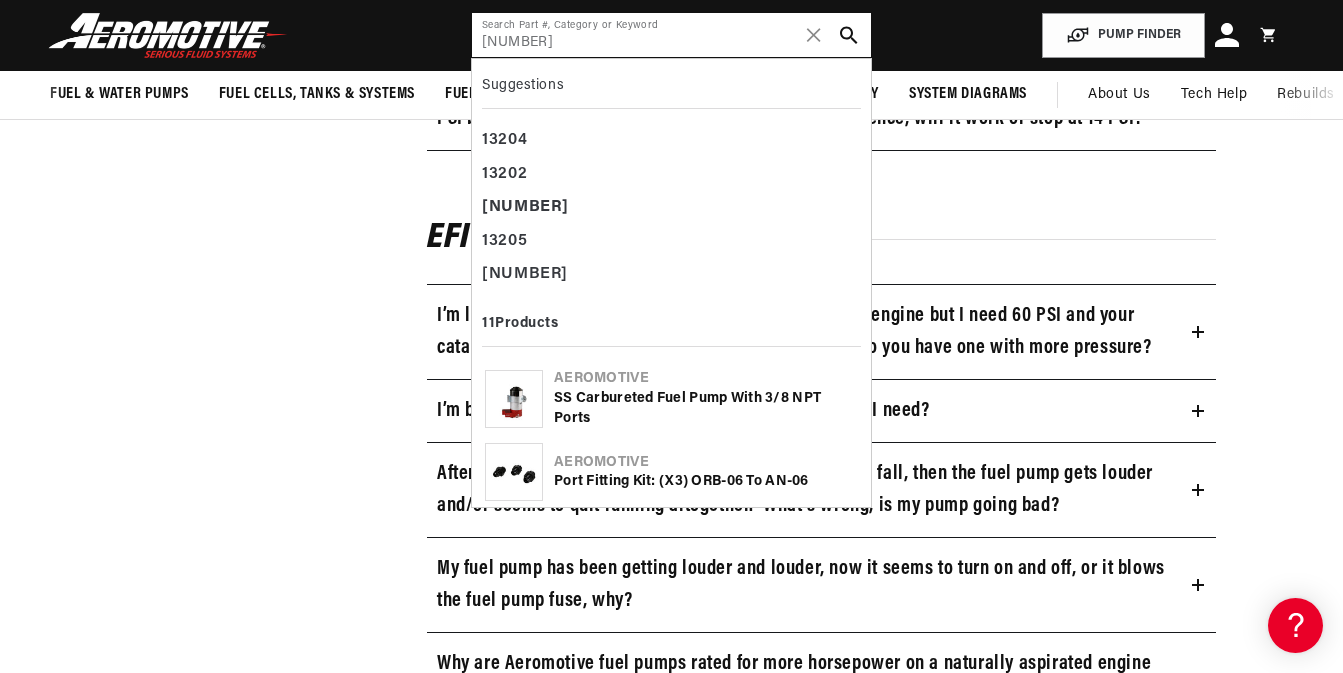 type on "[NUMBER]" 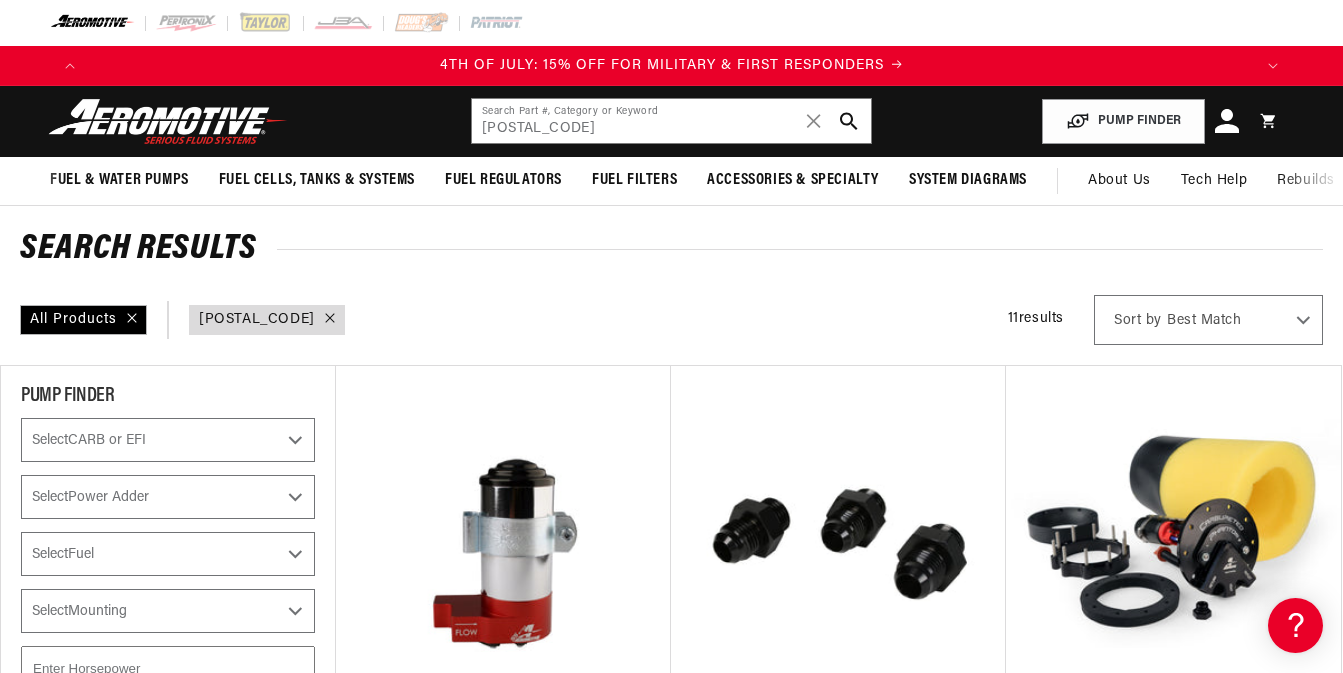 scroll, scrollTop: 72, scrollLeft: 0, axis: vertical 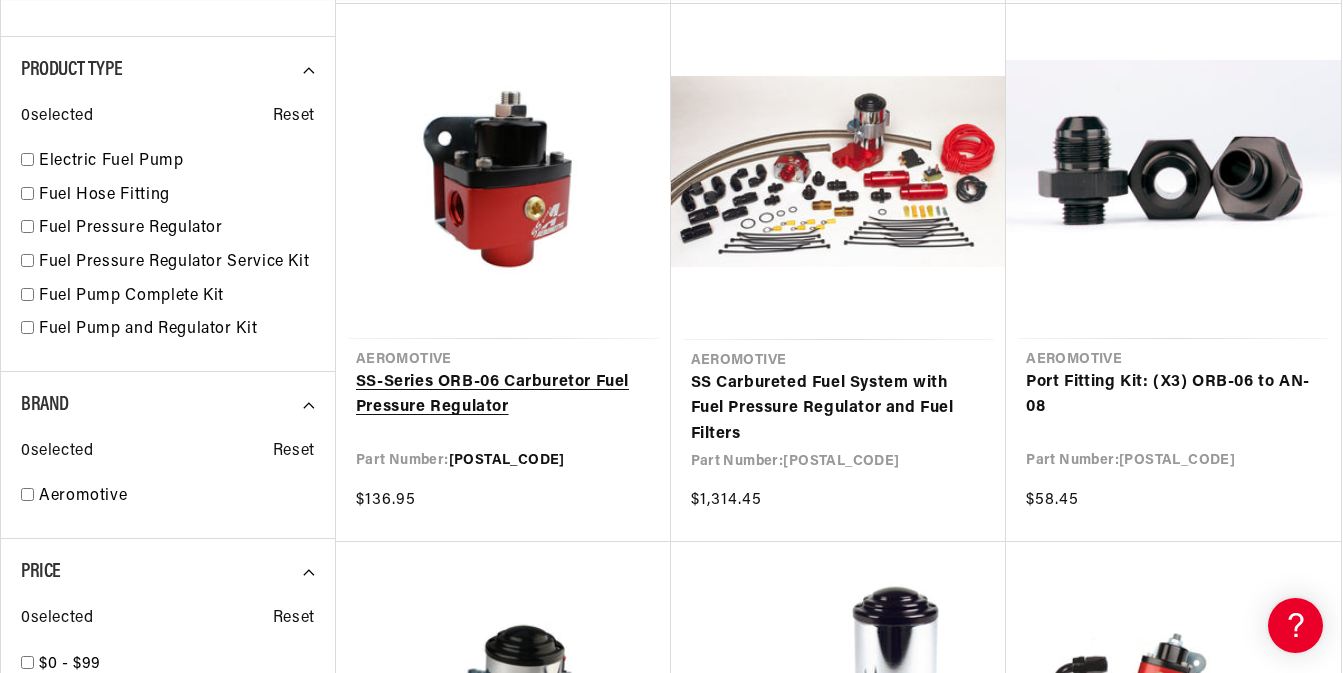click on "SS-Series ORB-06 Carburetor Fuel Pressure Regulator" at bounding box center (503, 395) 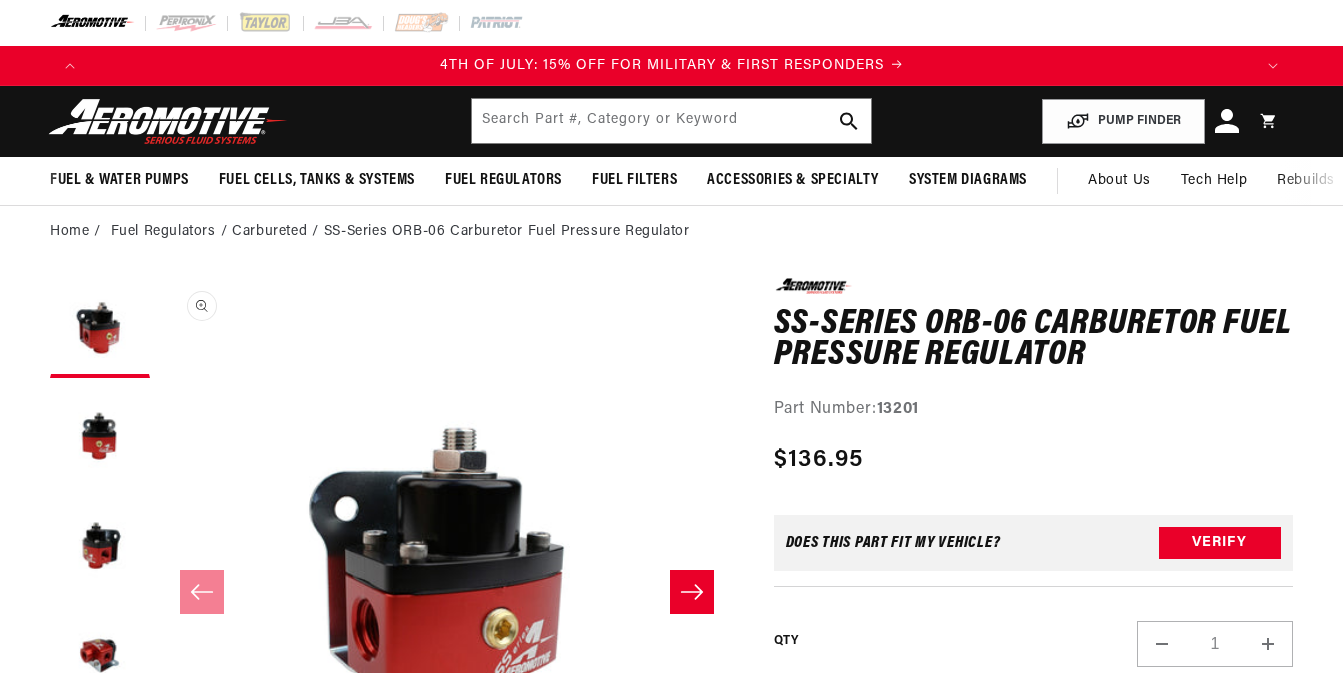 scroll, scrollTop: 0, scrollLeft: 0, axis: both 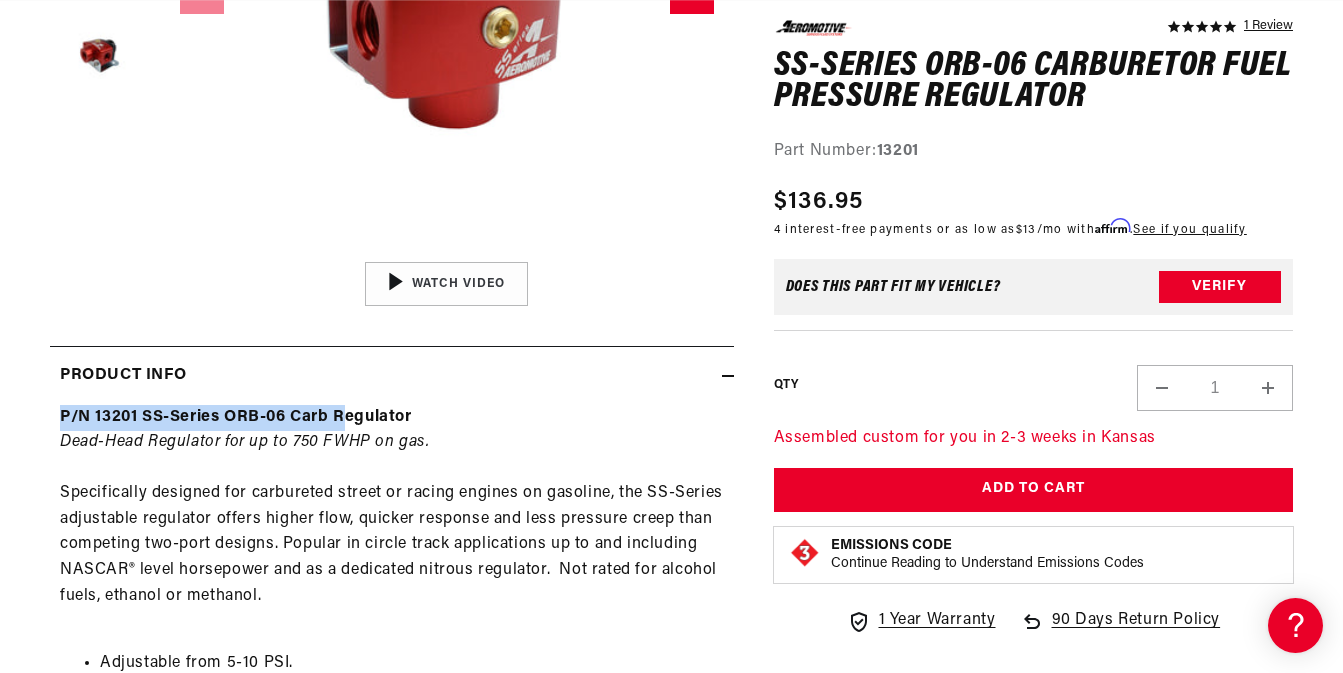 drag, startPoint x: 343, startPoint y: 361, endPoint x: 344, endPoint y: 417, distance: 56.008926 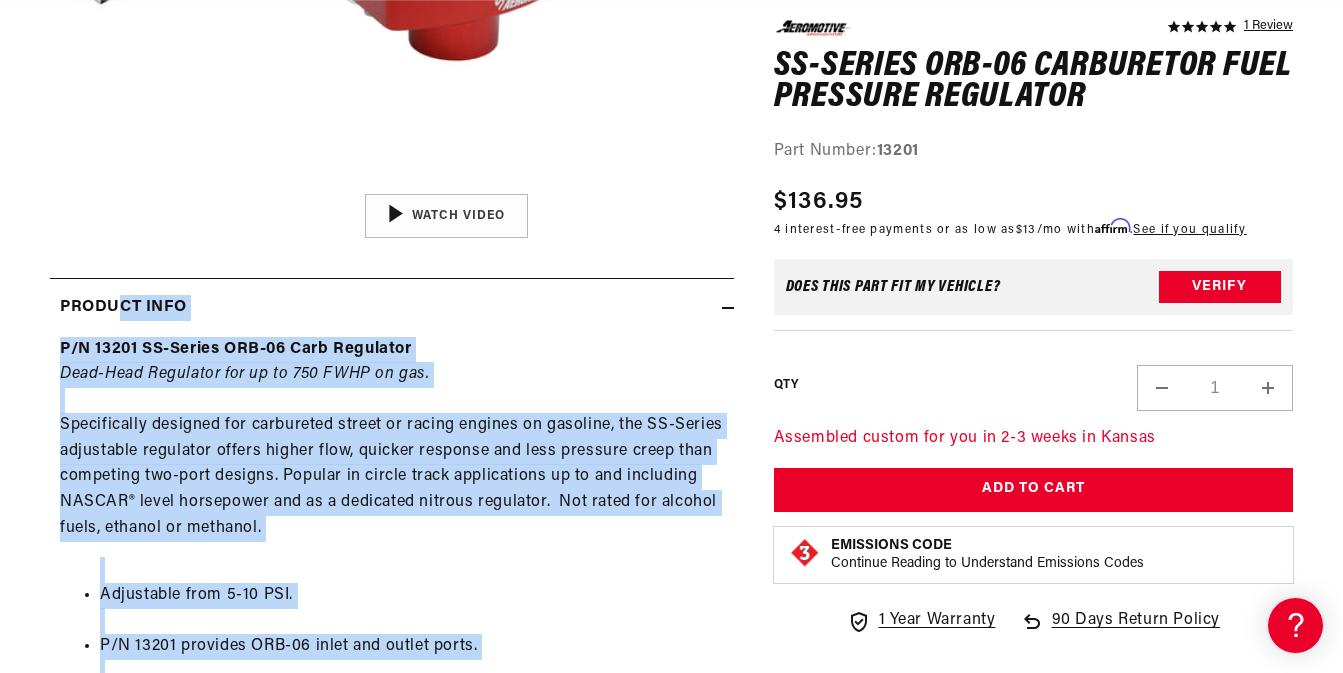 scroll, scrollTop: 918, scrollLeft: 0, axis: vertical 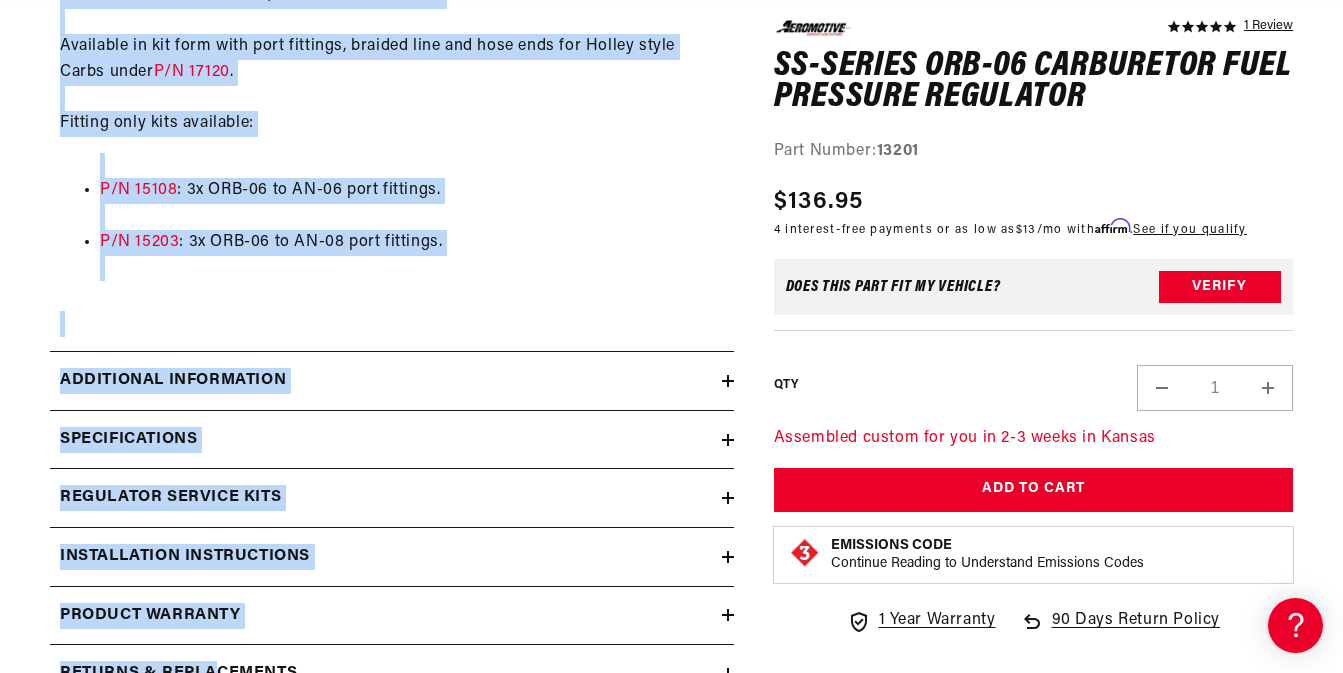 drag, startPoint x: 116, startPoint y: 351, endPoint x: 211, endPoint y: 670, distance: 332.8453 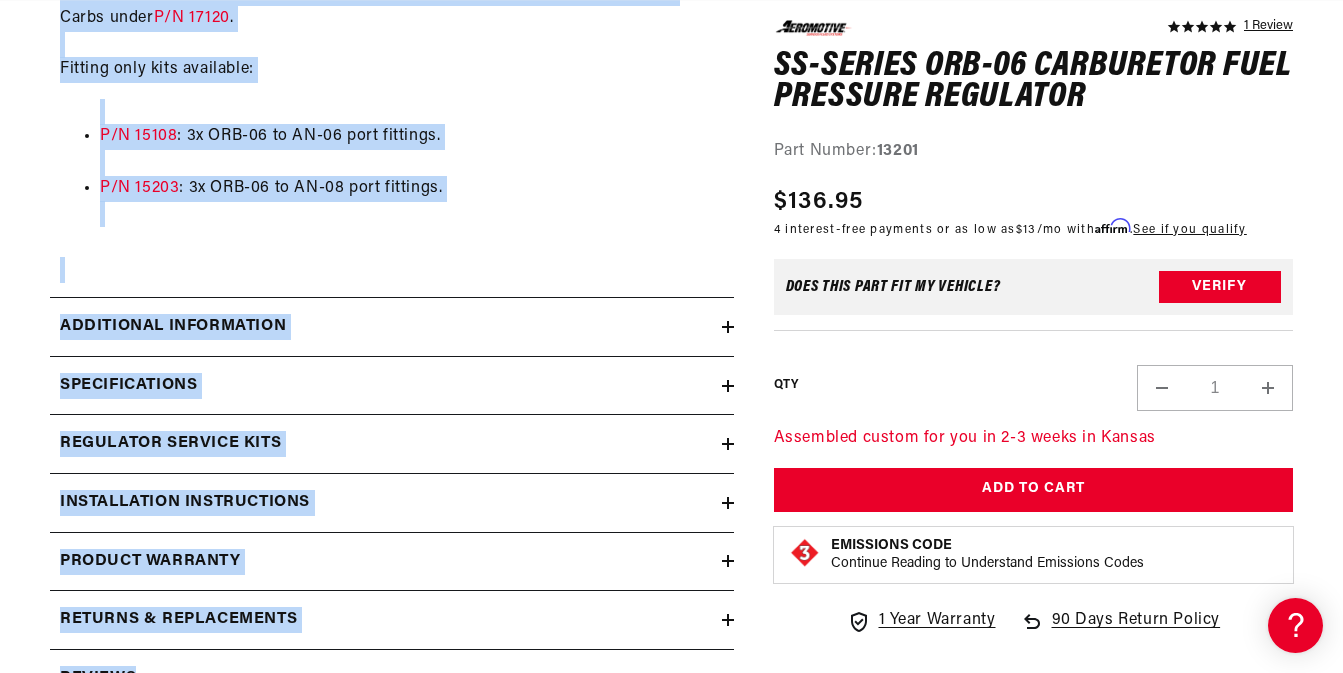 scroll, scrollTop: 0, scrollLeft: 0, axis: both 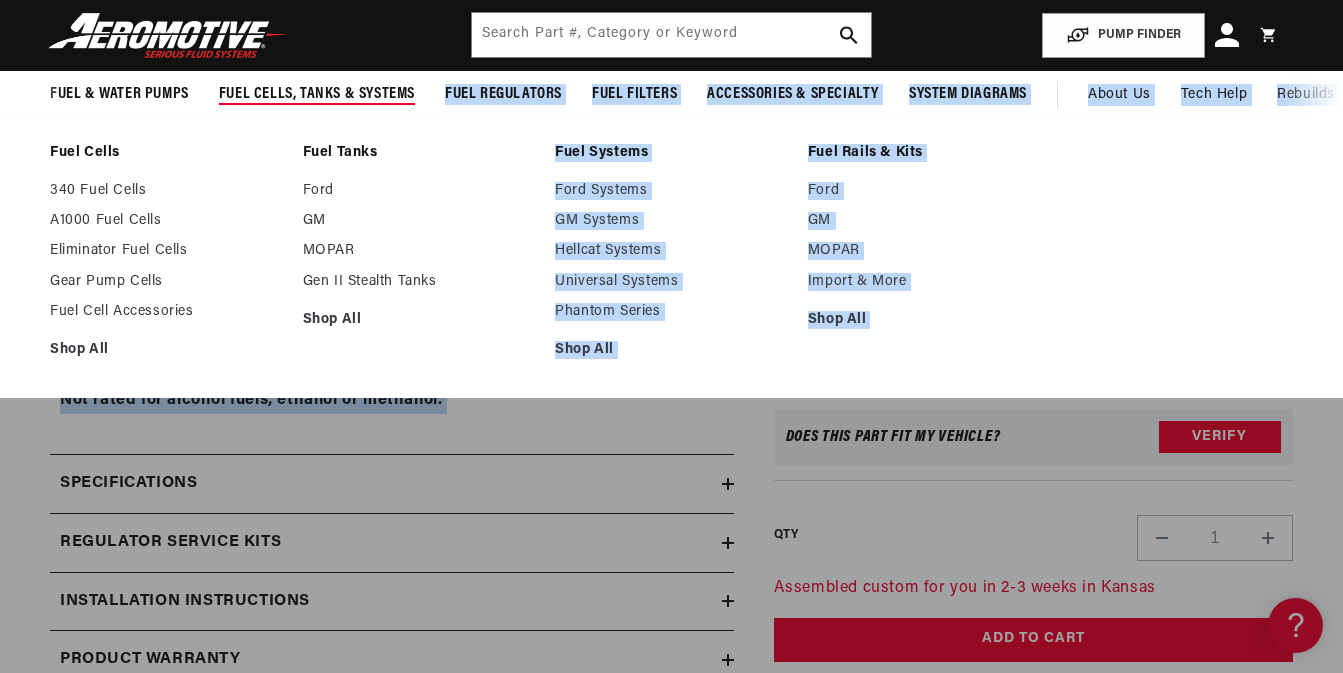 drag, startPoint x: 353, startPoint y: 424, endPoint x: 400, endPoint y: 364, distance: 76.2168 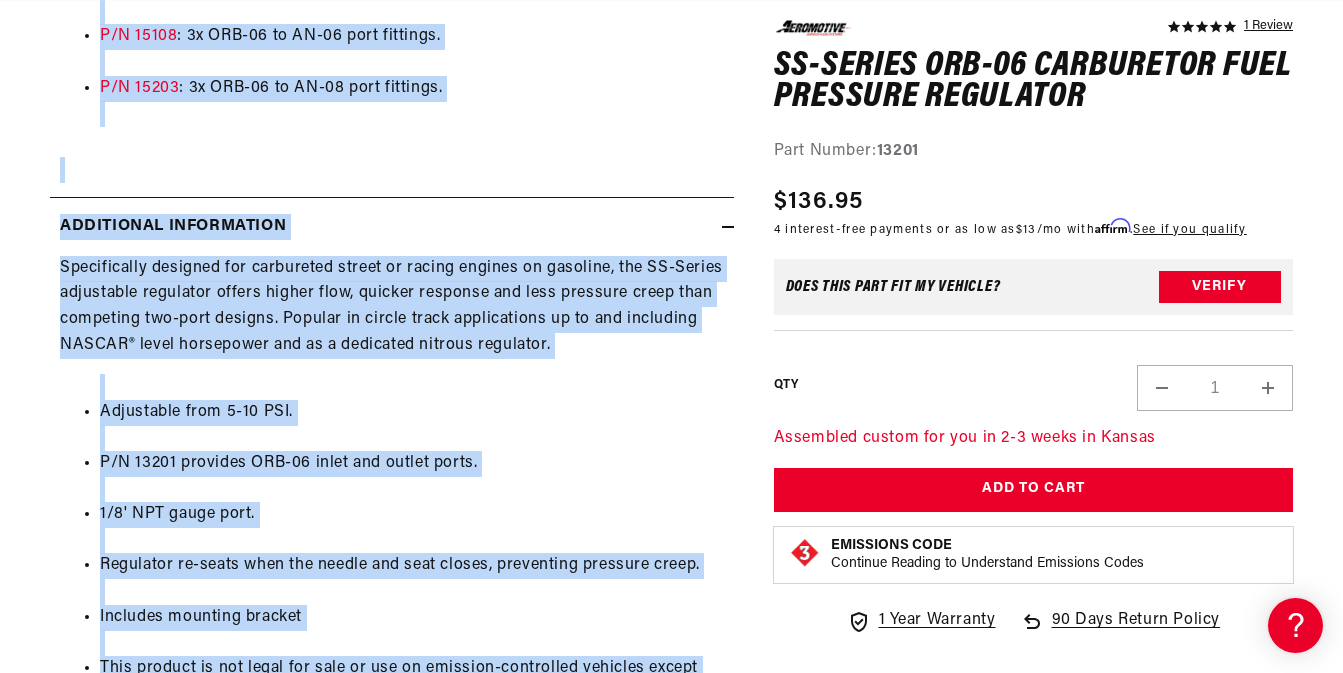 scroll, scrollTop: 2010, scrollLeft: 0, axis: vertical 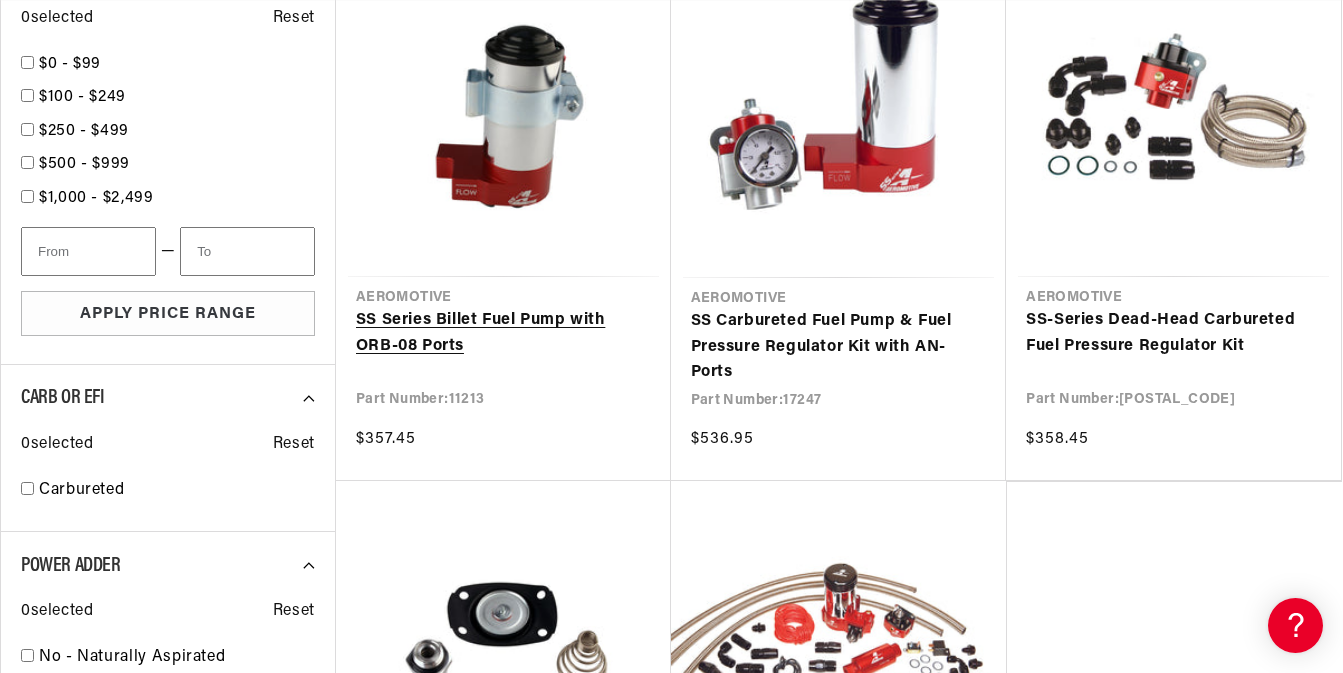 click on "SS Series Billet Fuel Pump with ORB-08 Ports" at bounding box center (503, 333) 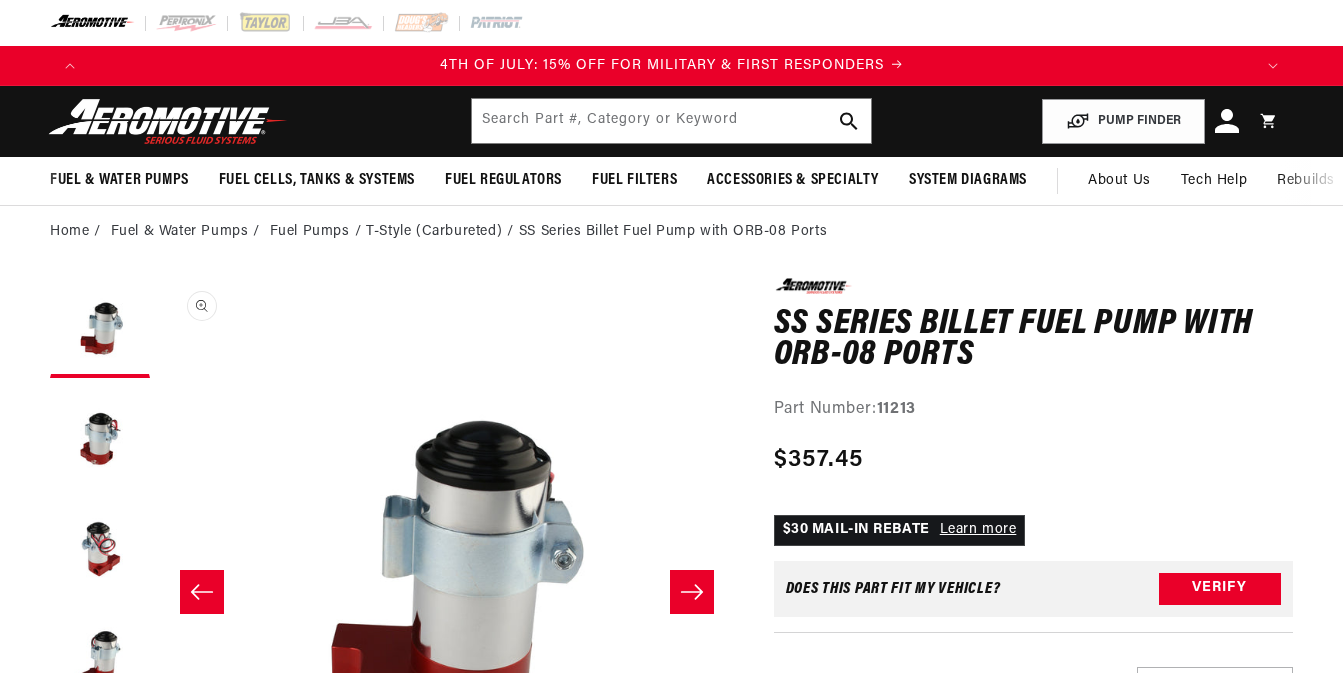 scroll, scrollTop: 0, scrollLeft: 0, axis: both 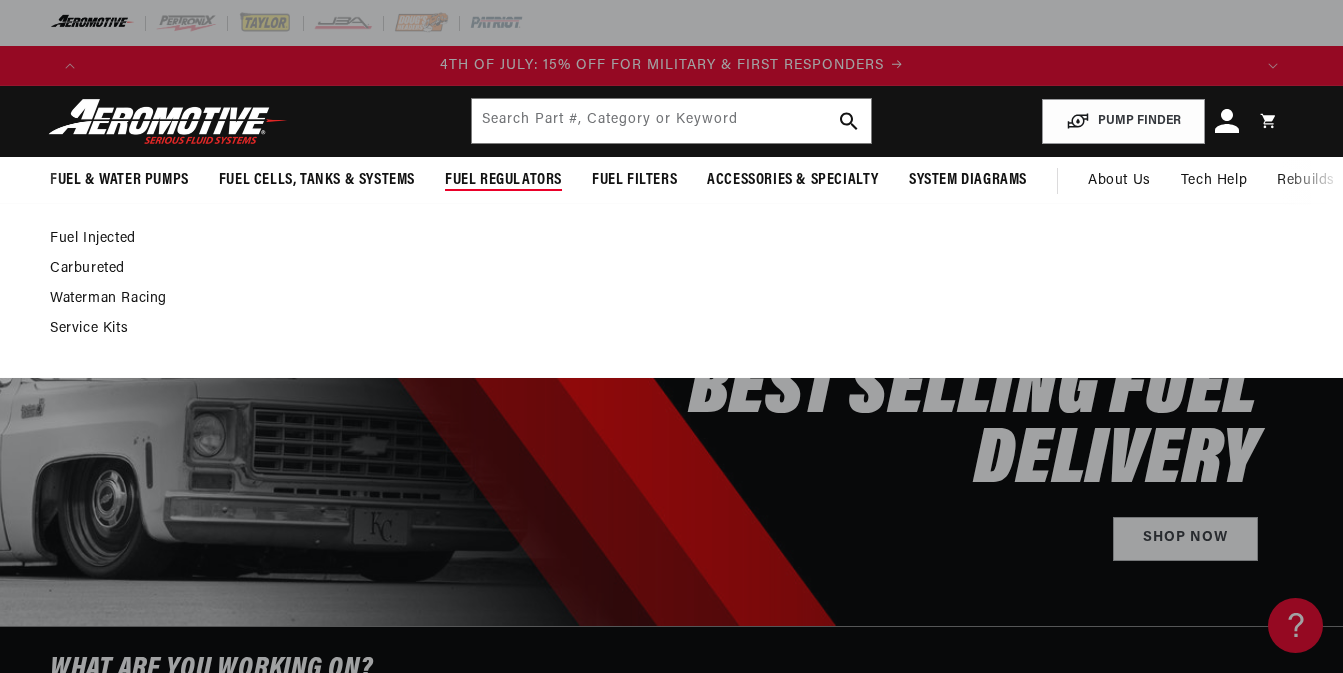 click on "Fuel Regulators" at bounding box center [503, 180] 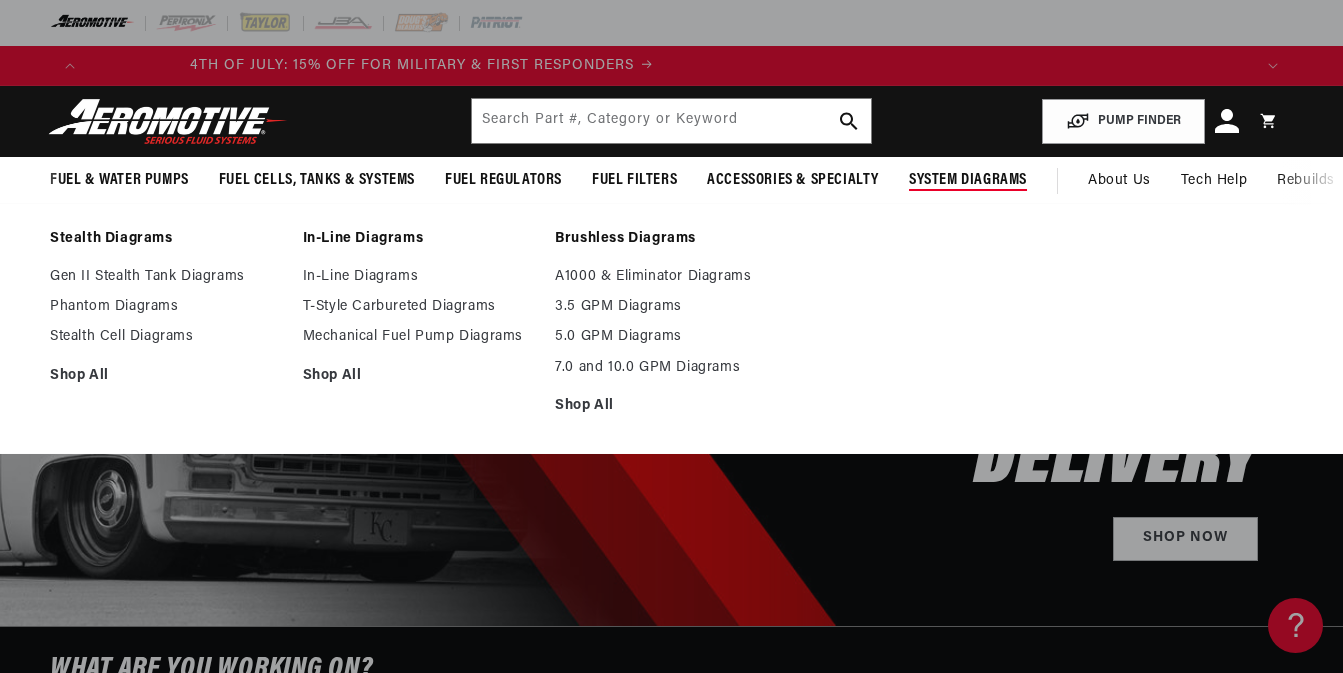click on "System Diagrams" at bounding box center (968, 180) 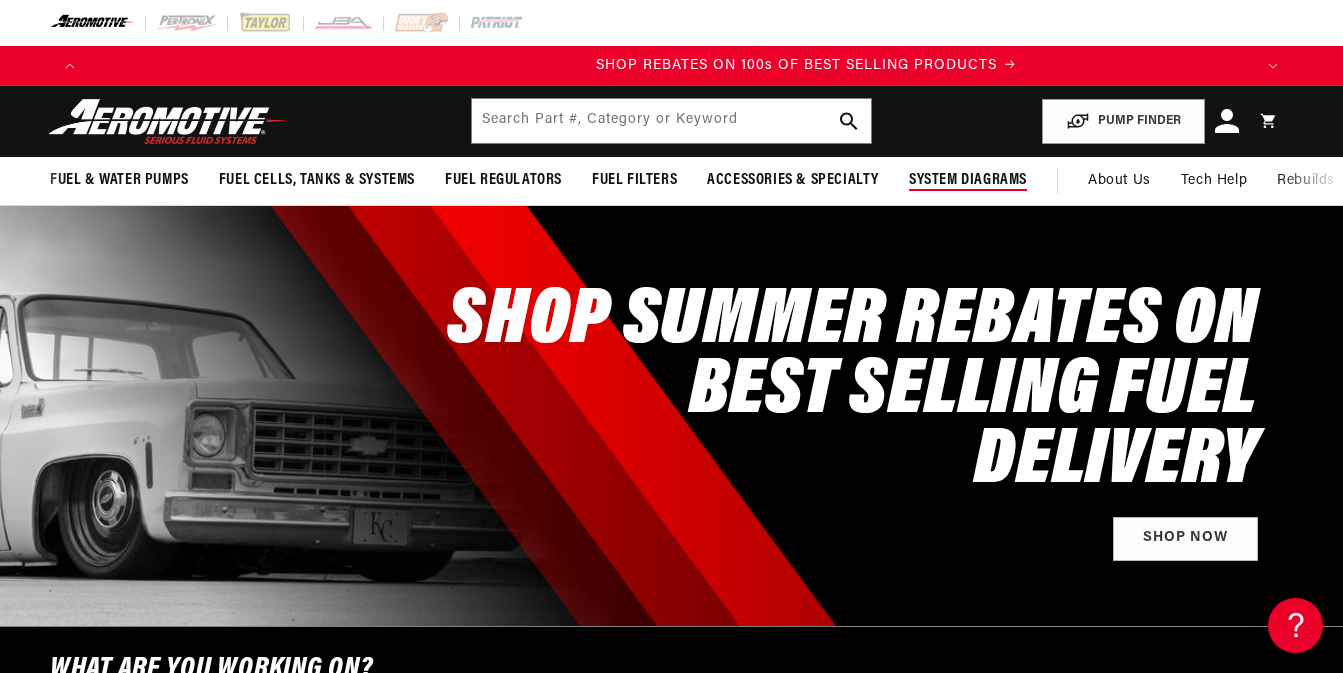 scroll, scrollTop: 0, scrollLeft: 1163, axis: horizontal 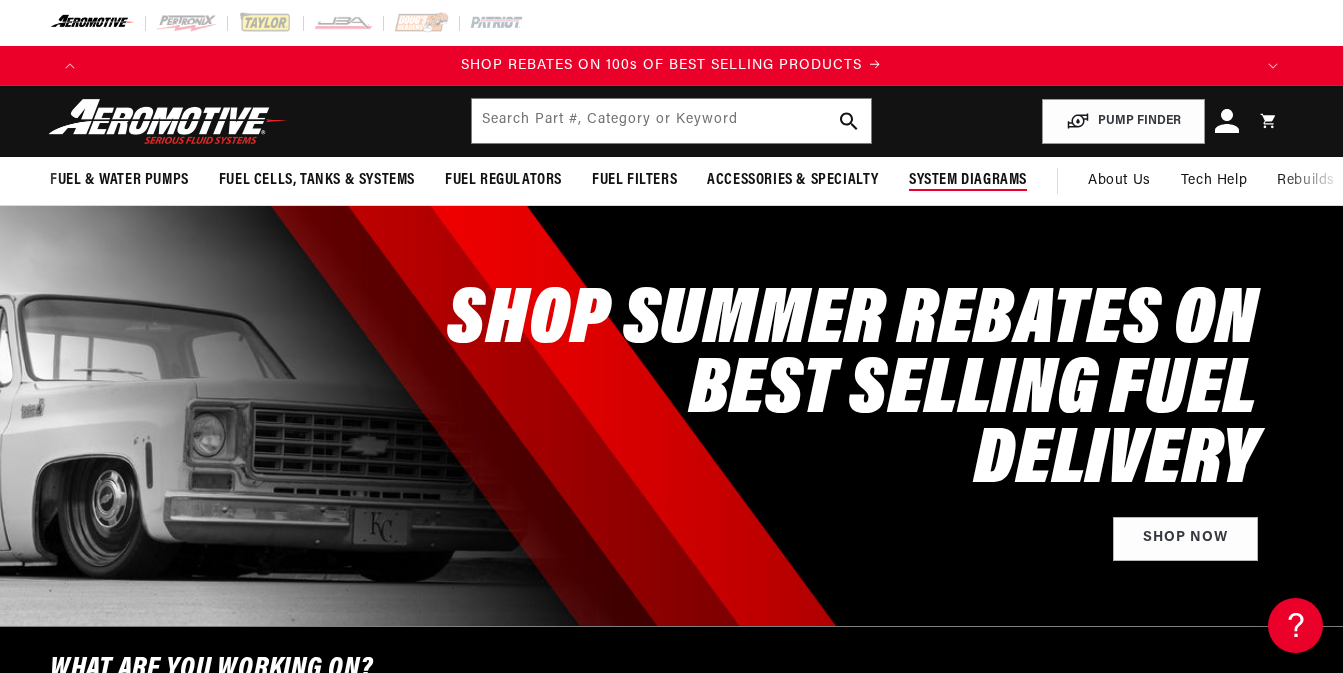 click on "System Diagrams" at bounding box center (968, 180) 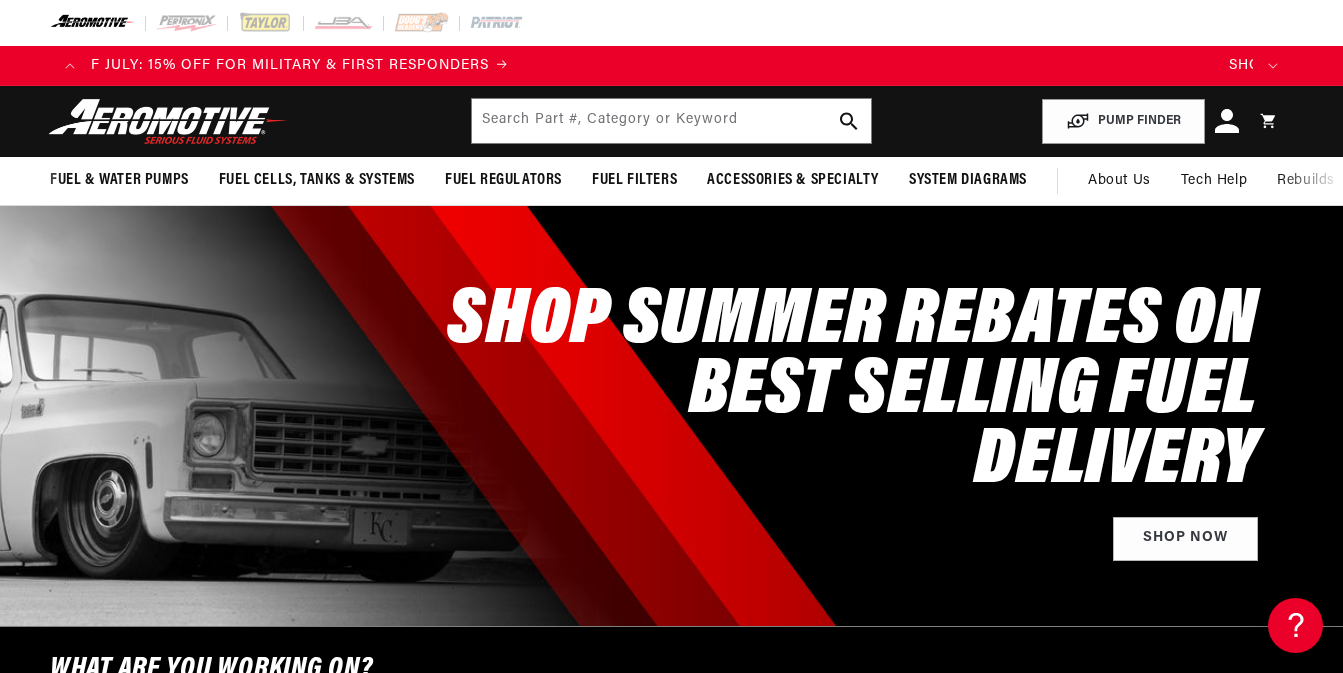 scroll, scrollTop: 0, scrollLeft: 0, axis: both 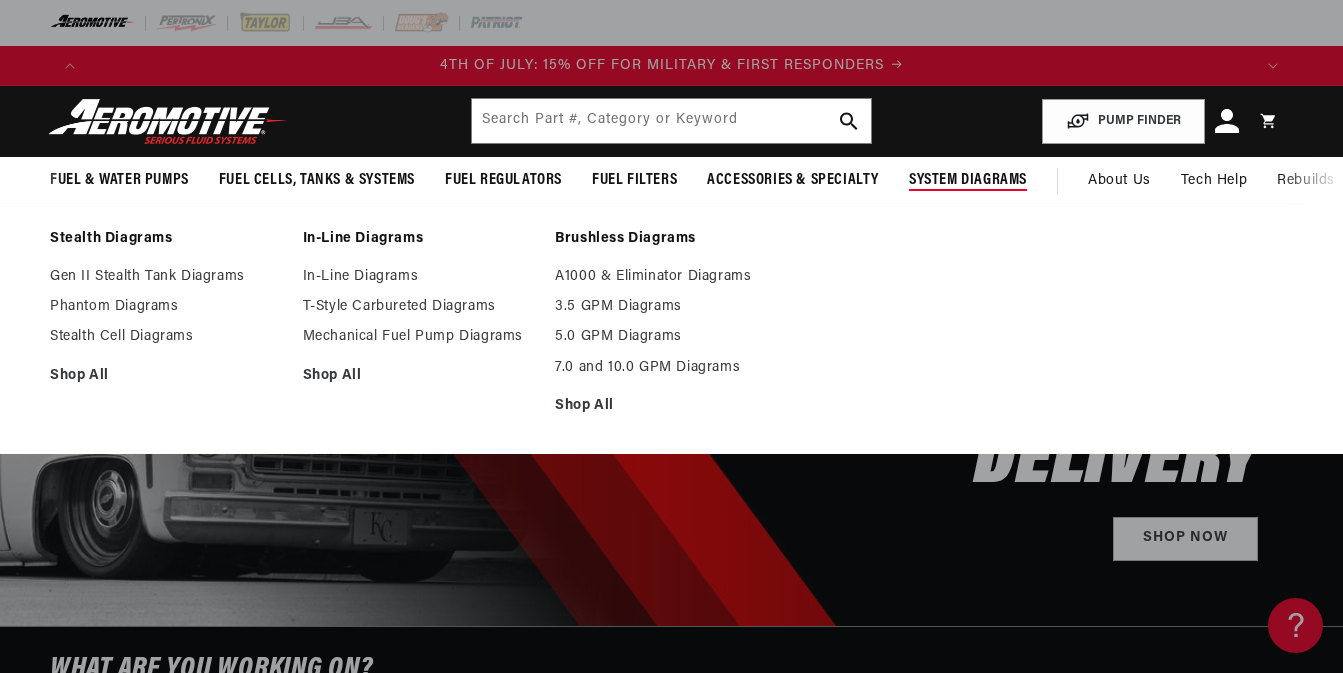 click on "System Diagrams" at bounding box center [968, 180] 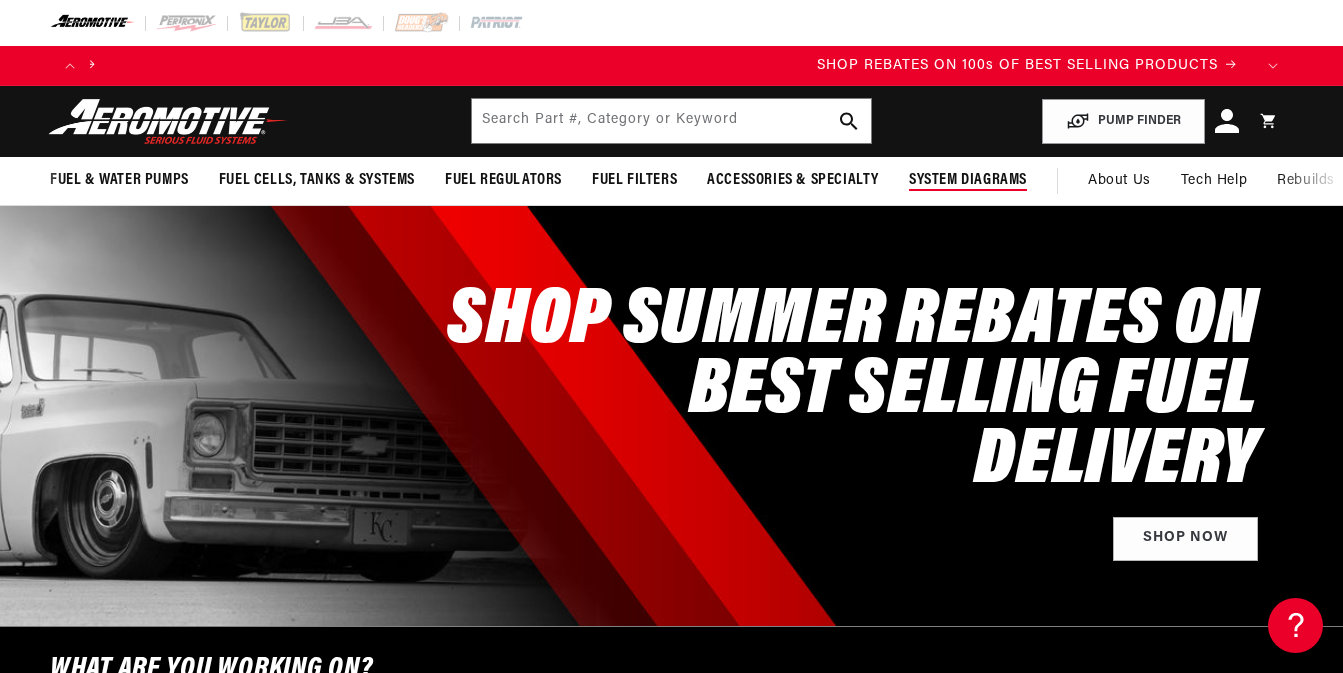 scroll, scrollTop: 0, scrollLeft: 1163, axis: horizontal 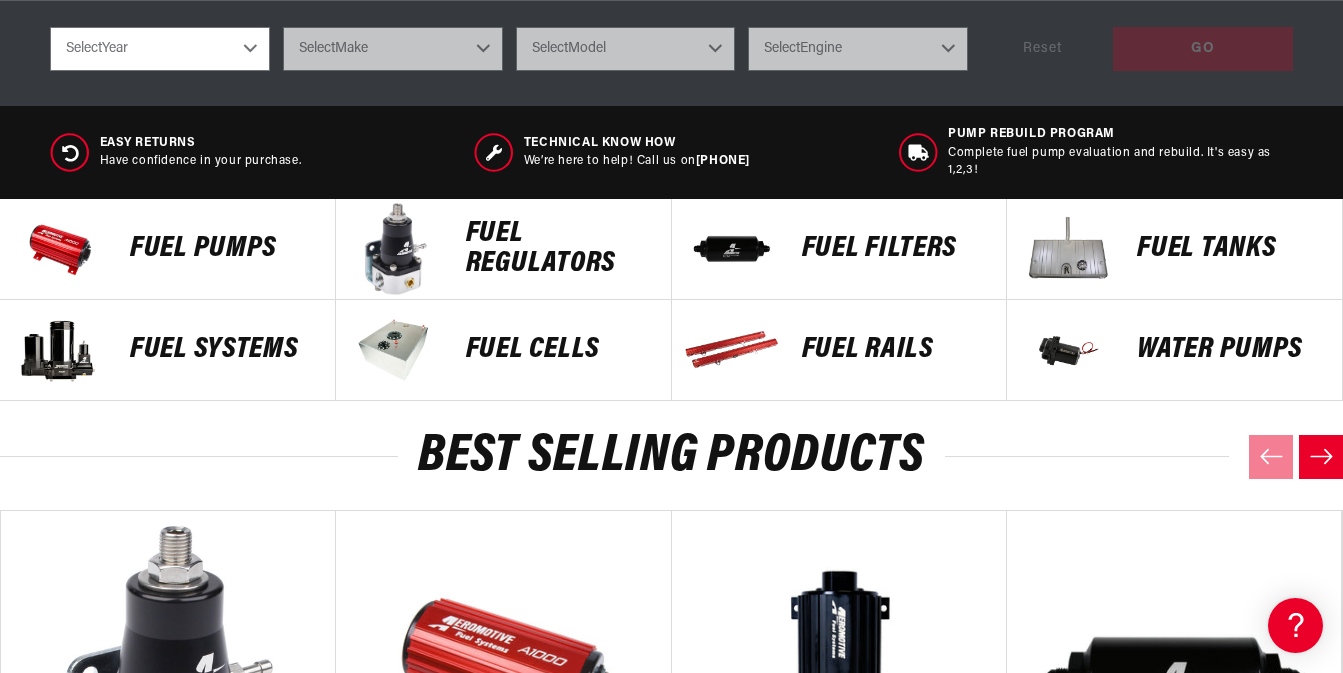 click on "FUEL REGULATORS" at bounding box center [558, 249] 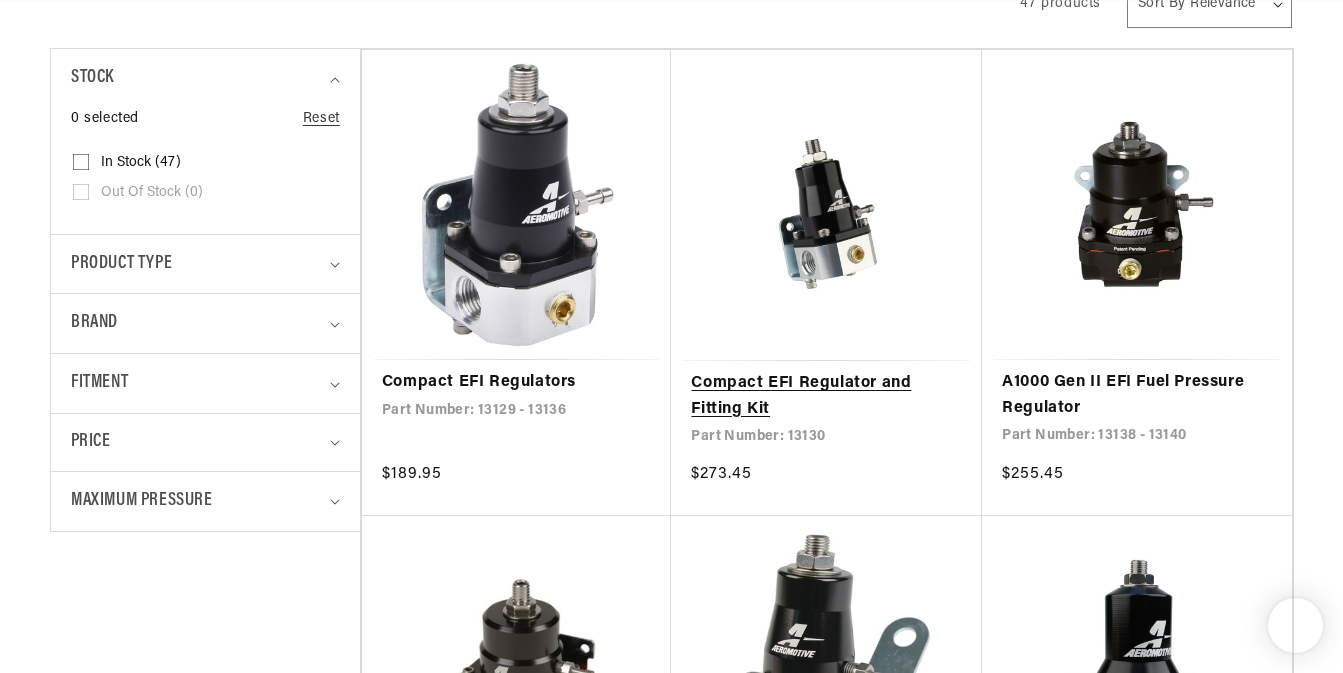 scroll, scrollTop: 500, scrollLeft: 0, axis: vertical 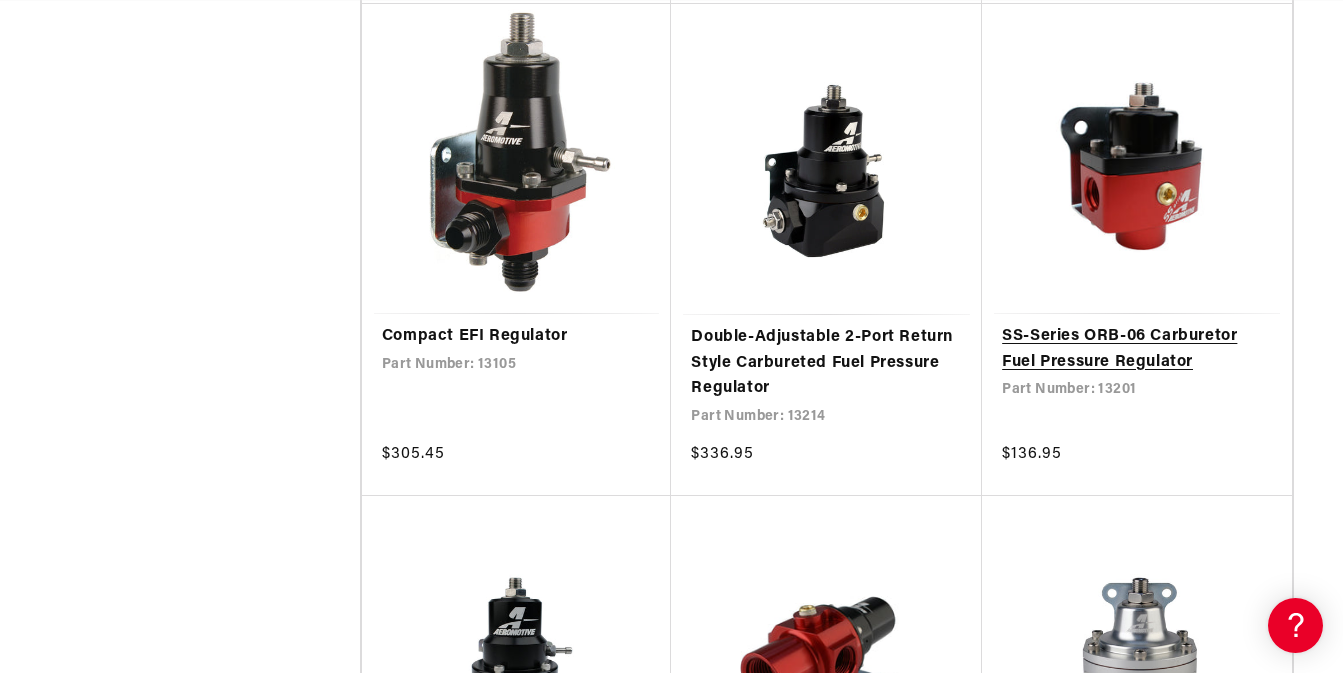 click on "SS-Series ORB-06 Carburetor Fuel Pressure Regulator" at bounding box center (1137, 349) 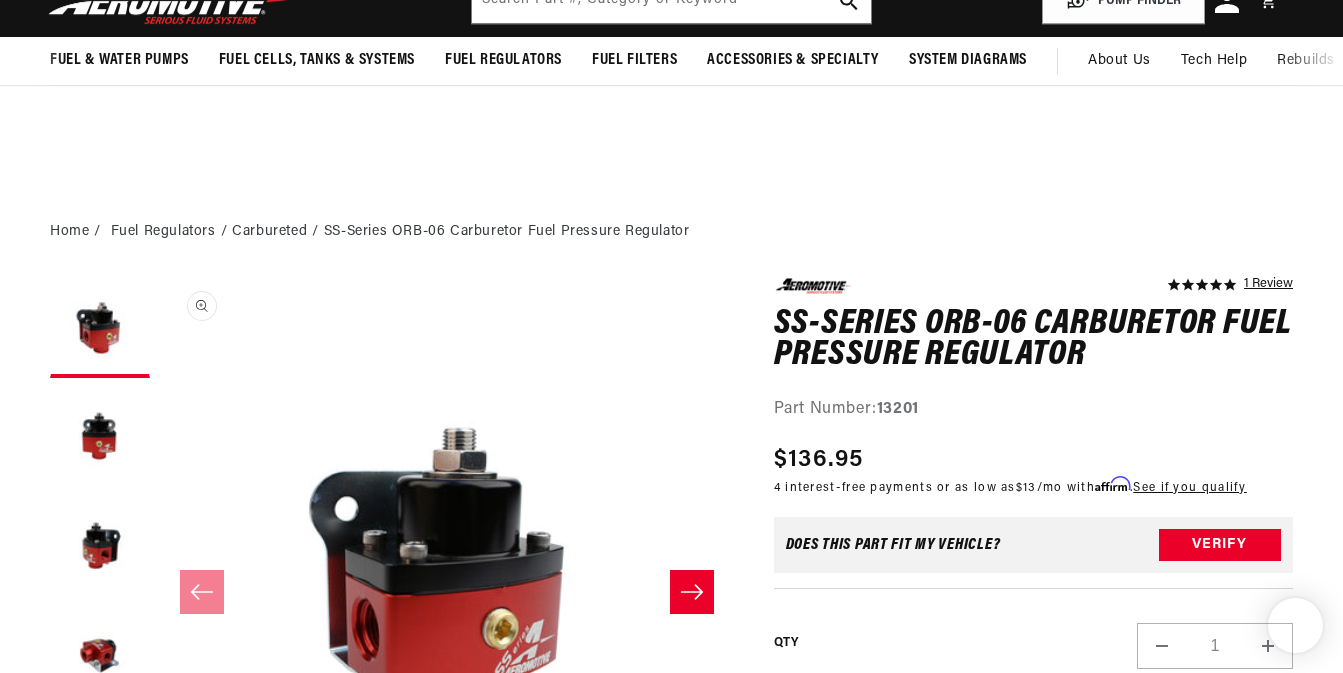 scroll, scrollTop: 400, scrollLeft: 0, axis: vertical 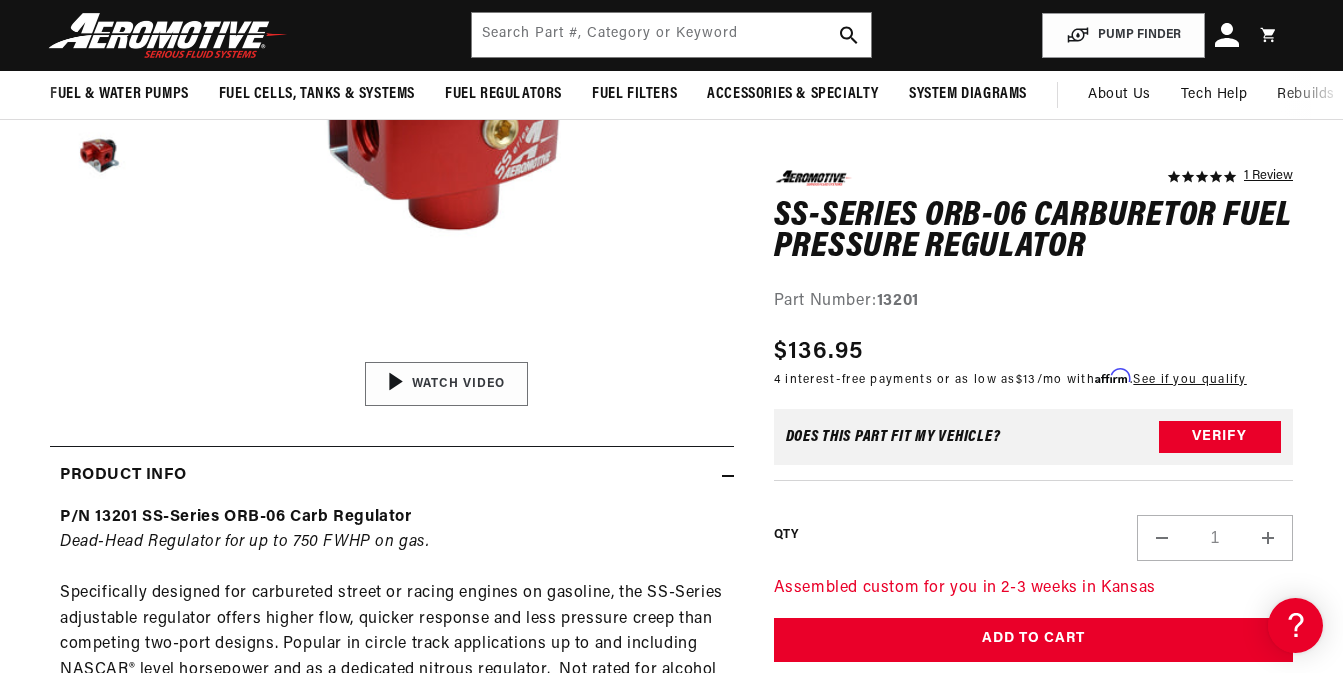 click at bounding box center [447, 384] 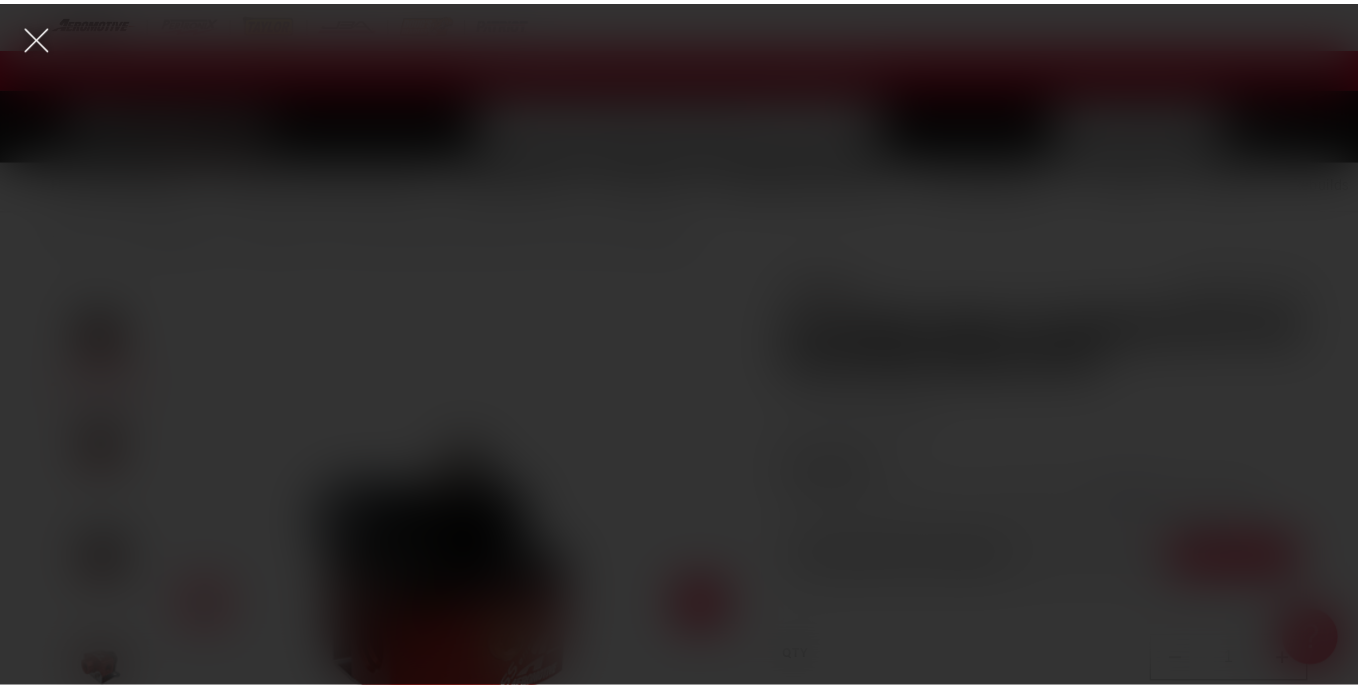 scroll, scrollTop: 0, scrollLeft: 0, axis: both 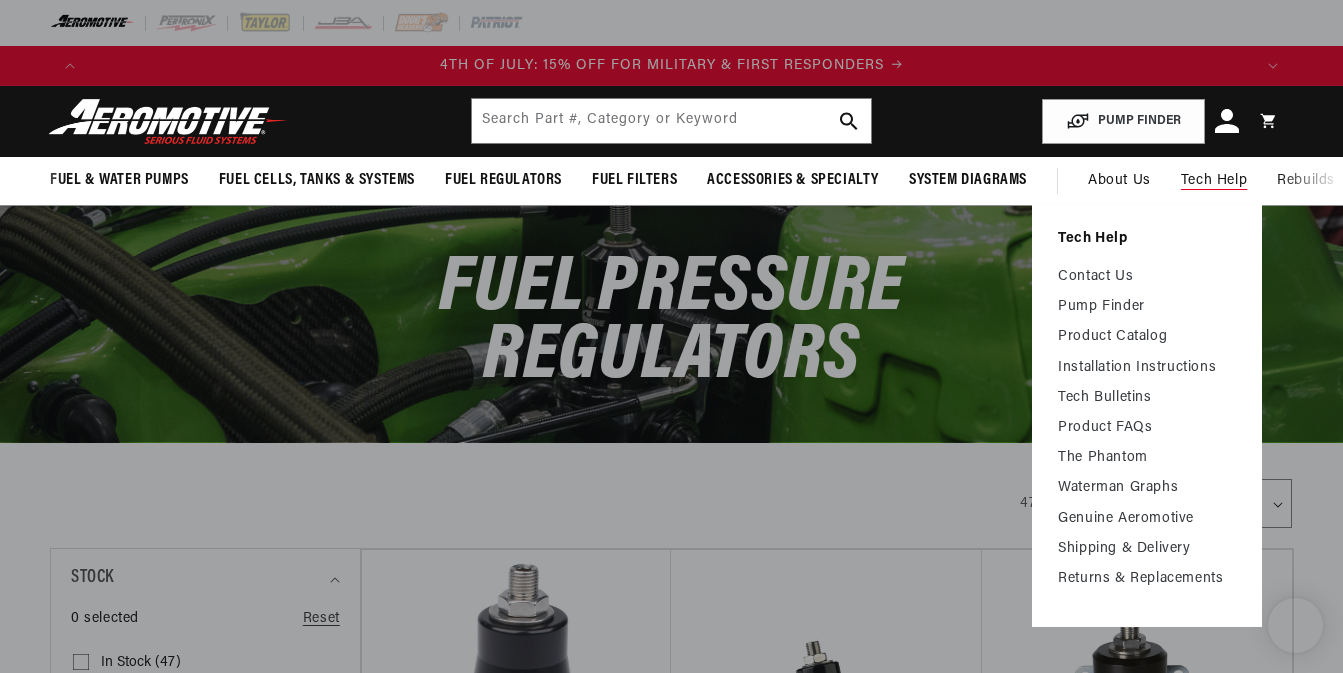 click on "Tech Help" at bounding box center (1214, 181) 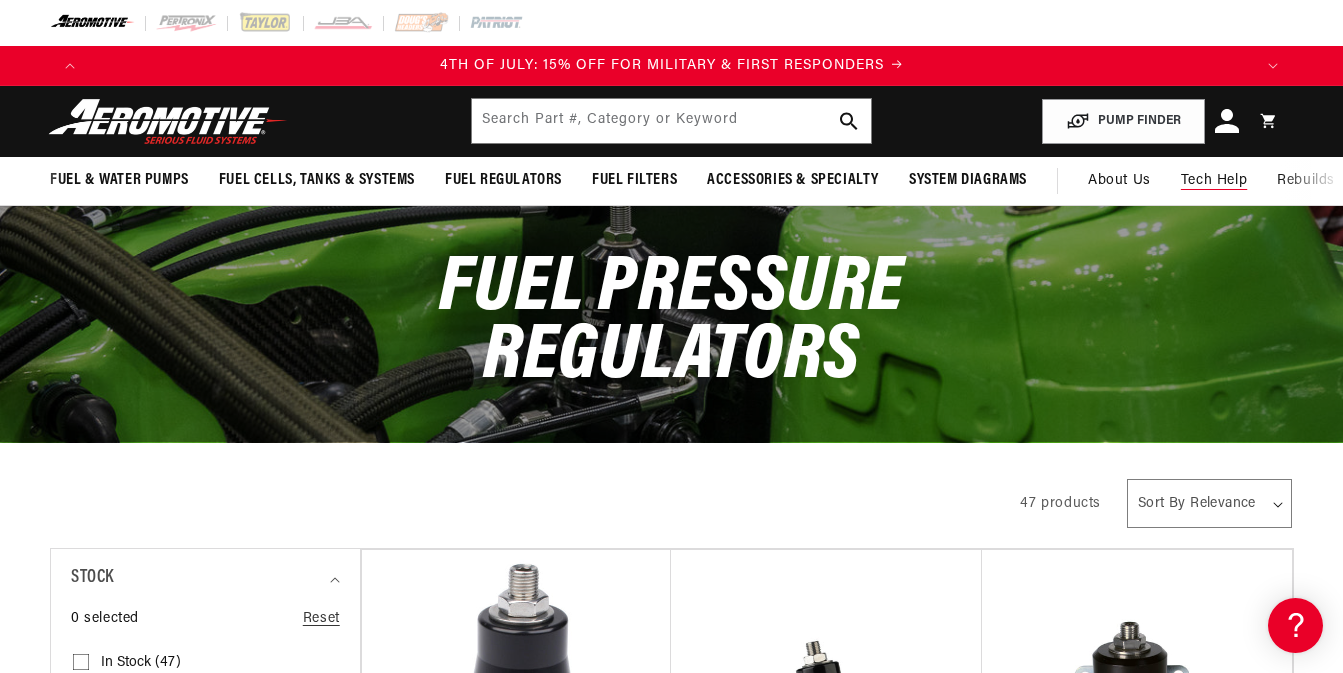 scroll, scrollTop: 0, scrollLeft: 0, axis: both 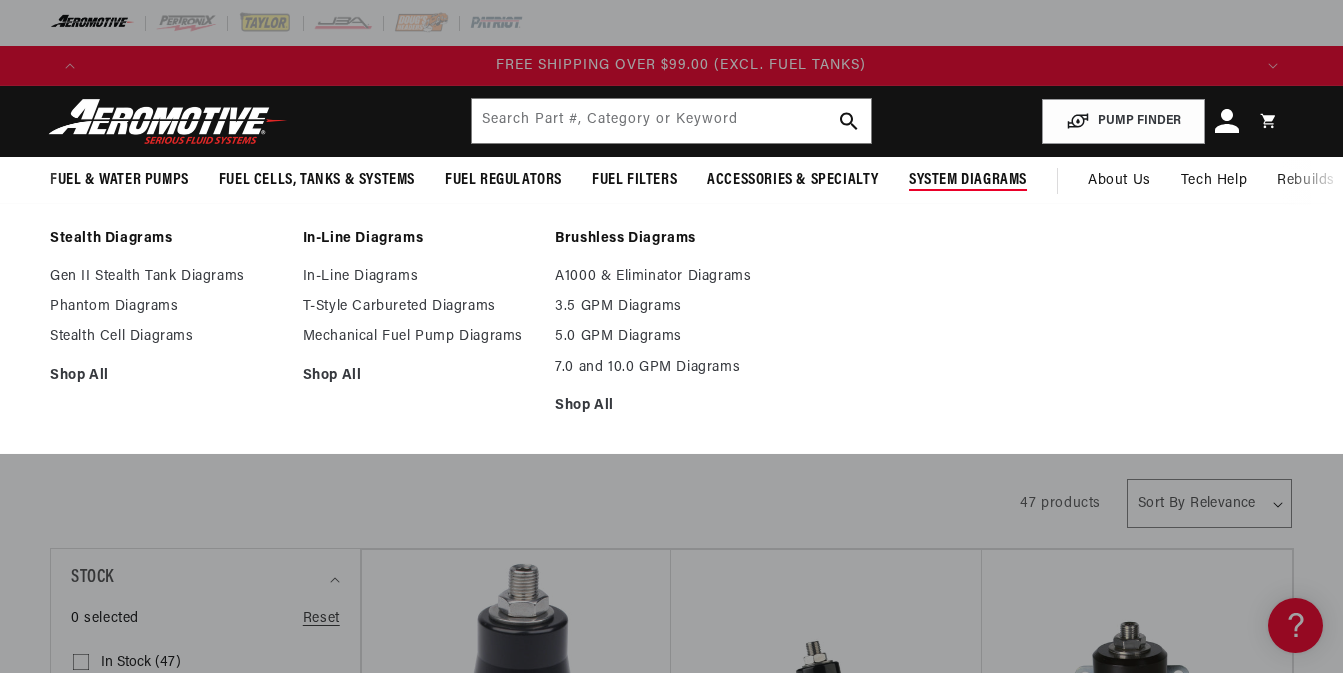 click on "System Diagrams" at bounding box center (968, 180) 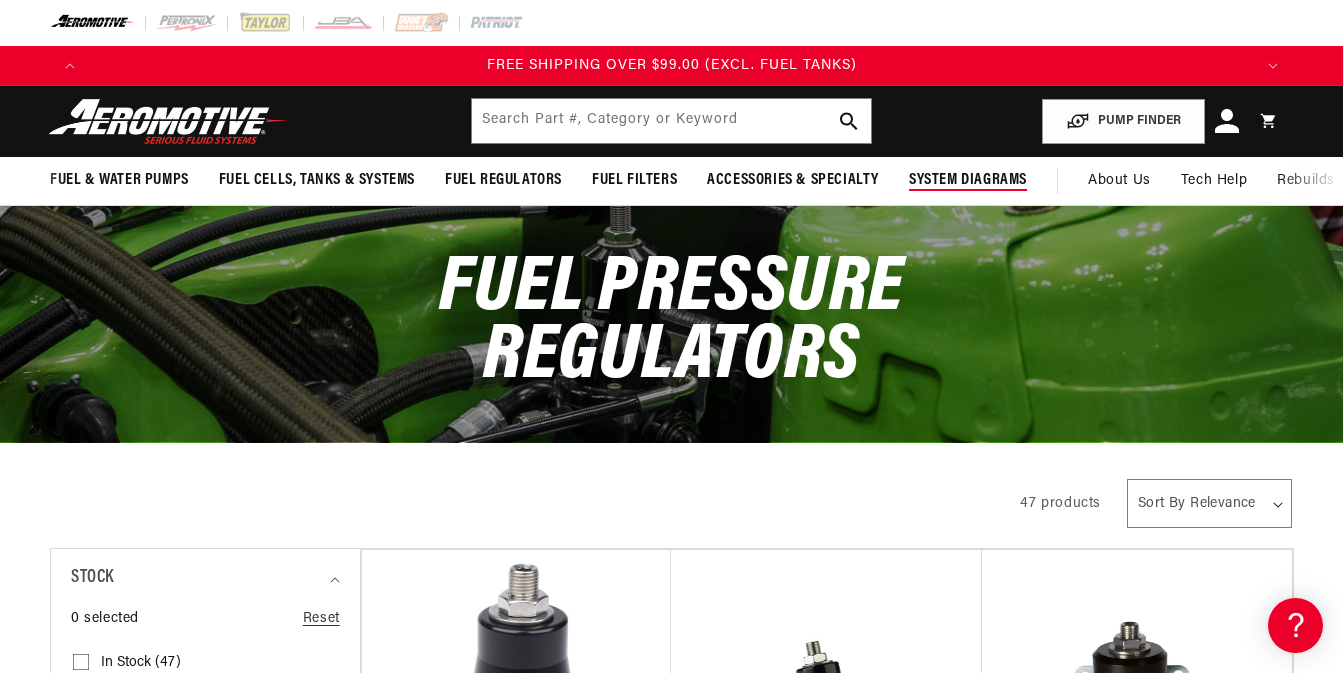 click on "System Diagrams" at bounding box center [968, 180] 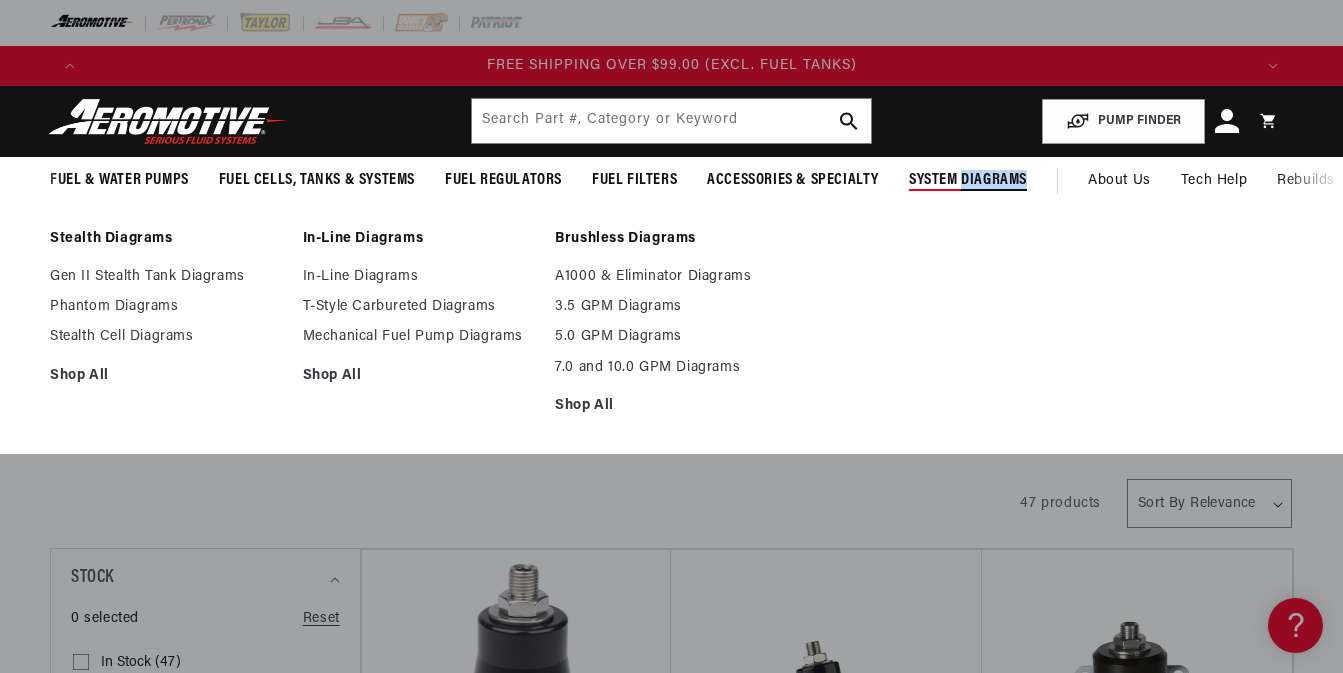 click on "System Diagrams" at bounding box center [968, 180] 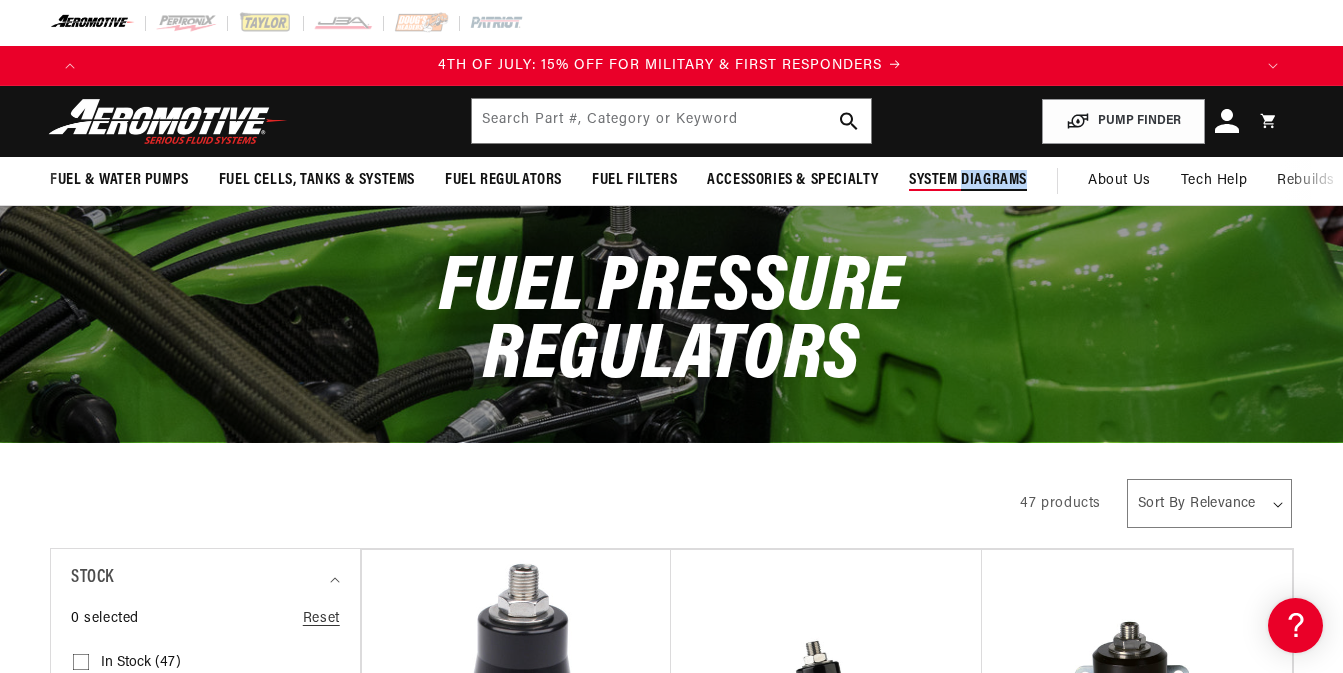 scroll, scrollTop: 0, scrollLeft: 0, axis: both 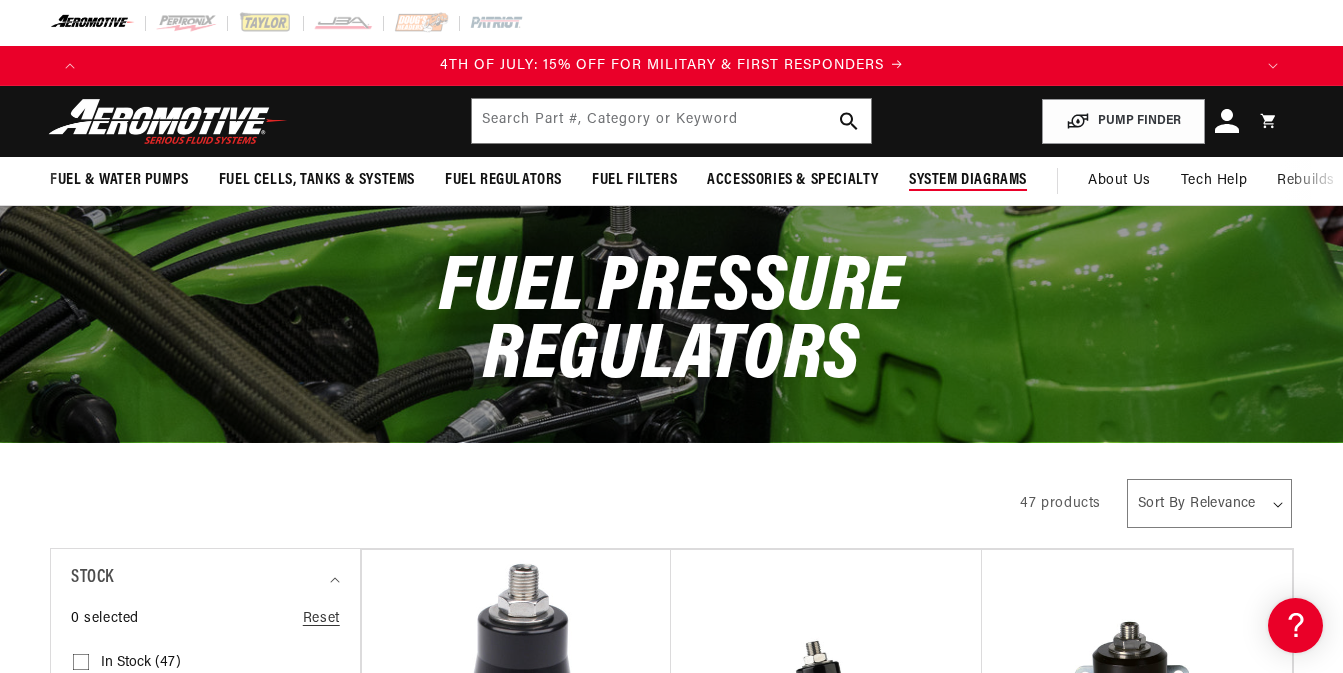 drag, startPoint x: 967, startPoint y: 178, endPoint x: 923, endPoint y: 174, distance: 44.181442 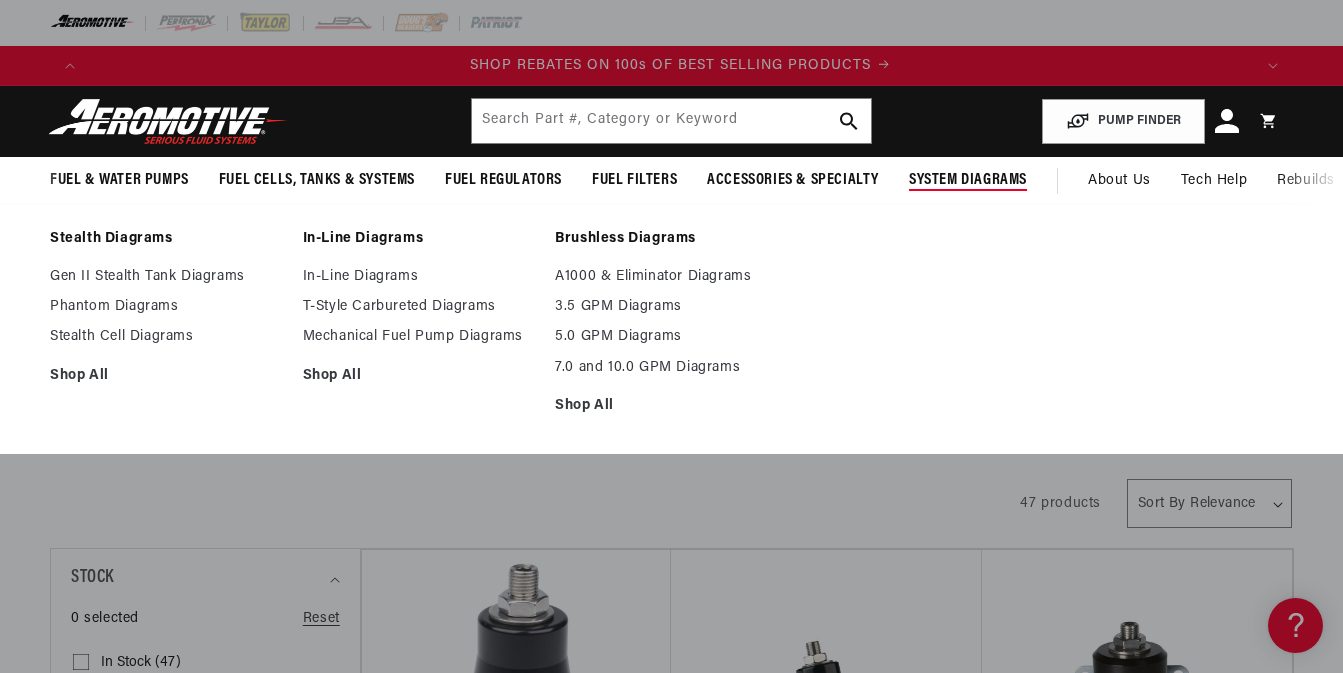 scroll, scrollTop: 0, scrollLeft: 1163, axis: horizontal 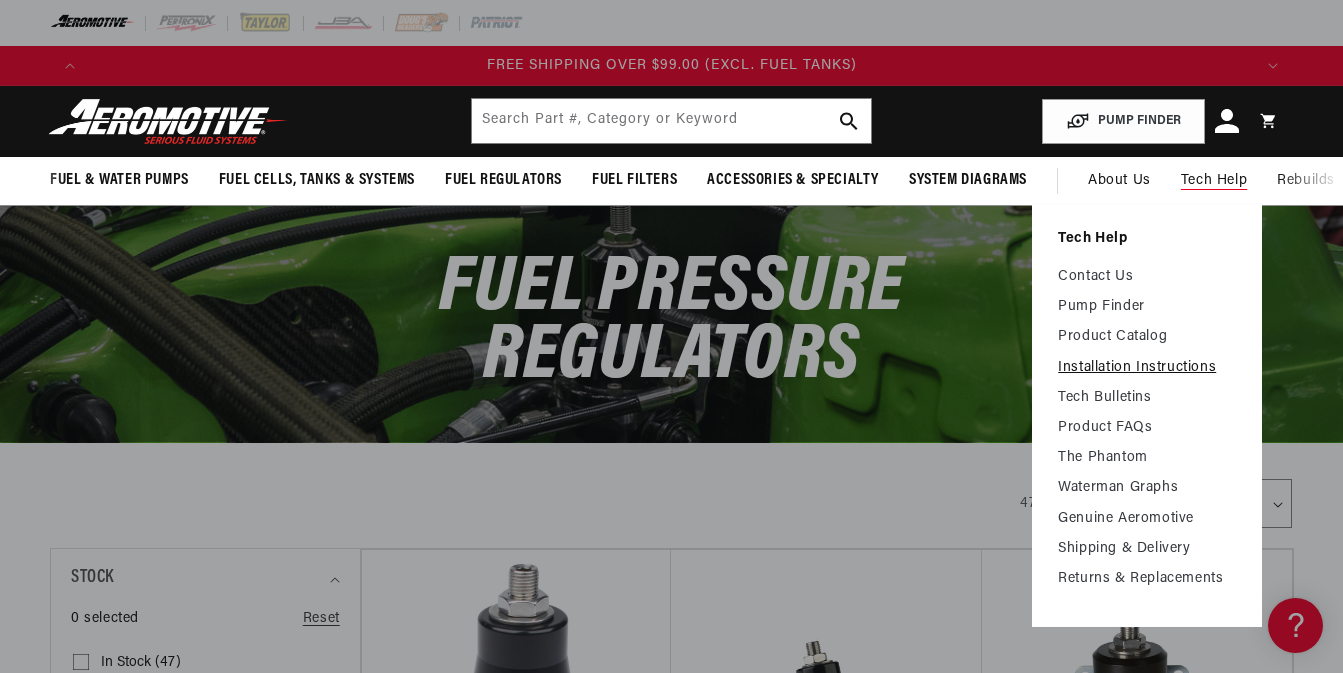 click on "Installation Instructions" at bounding box center (1147, 368) 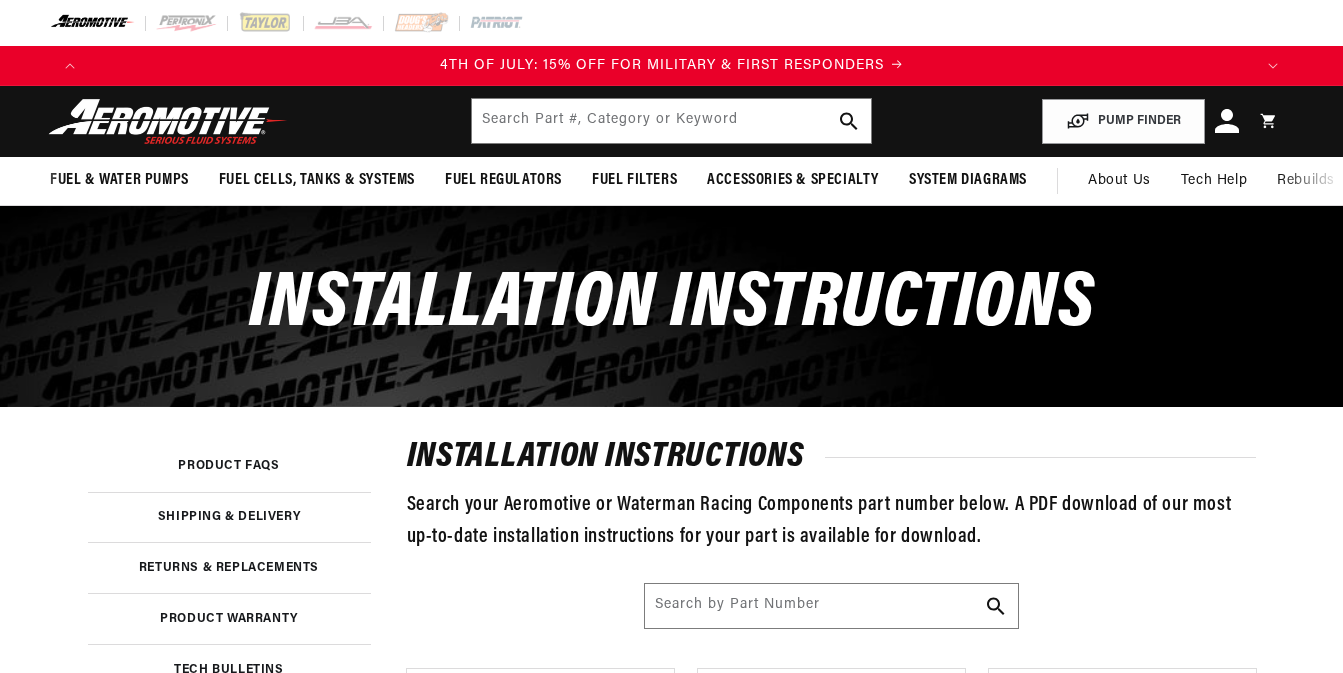 scroll, scrollTop: 200, scrollLeft: 0, axis: vertical 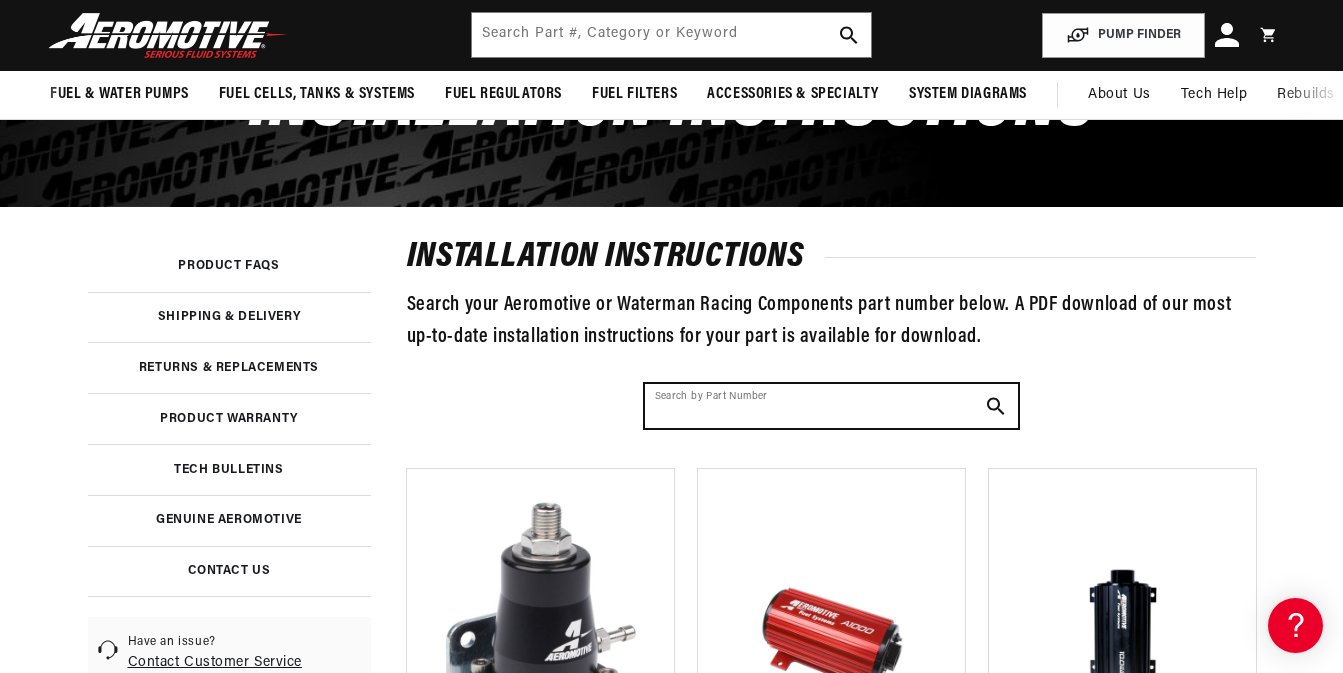 click on "Search by Part Number" at bounding box center [831, 406] 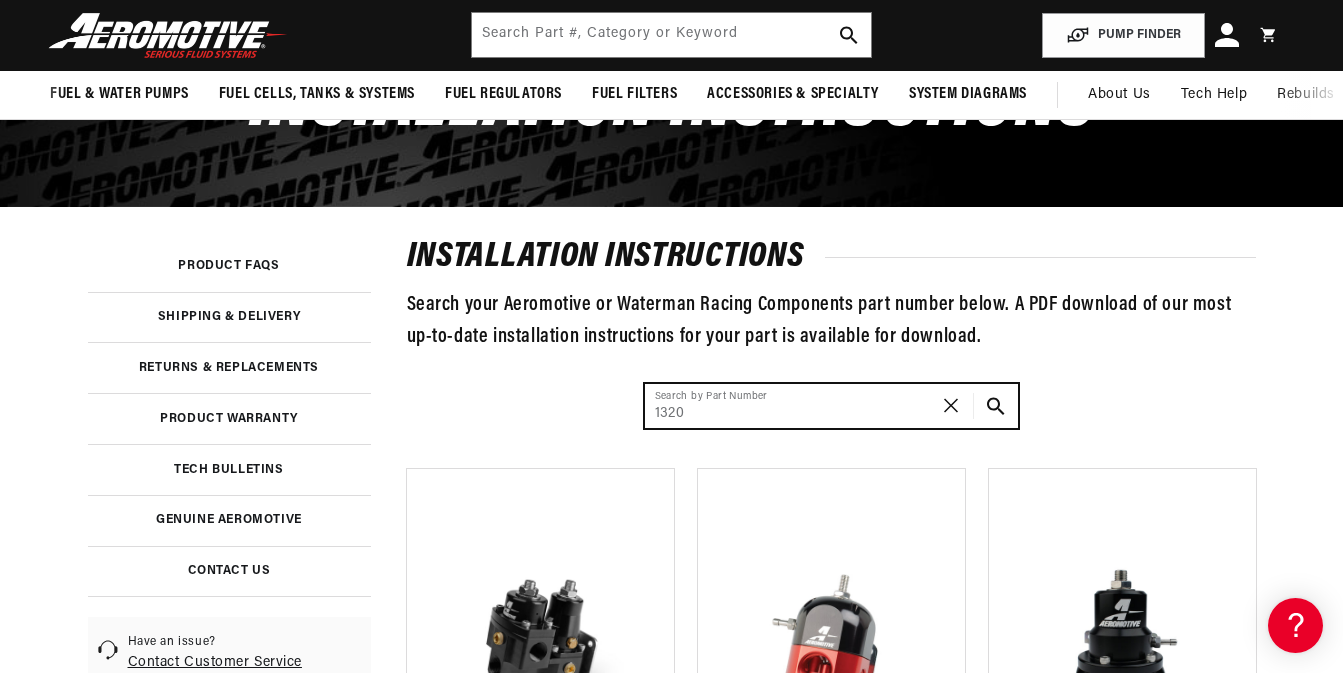 scroll, scrollTop: 0, scrollLeft: 1163, axis: horizontal 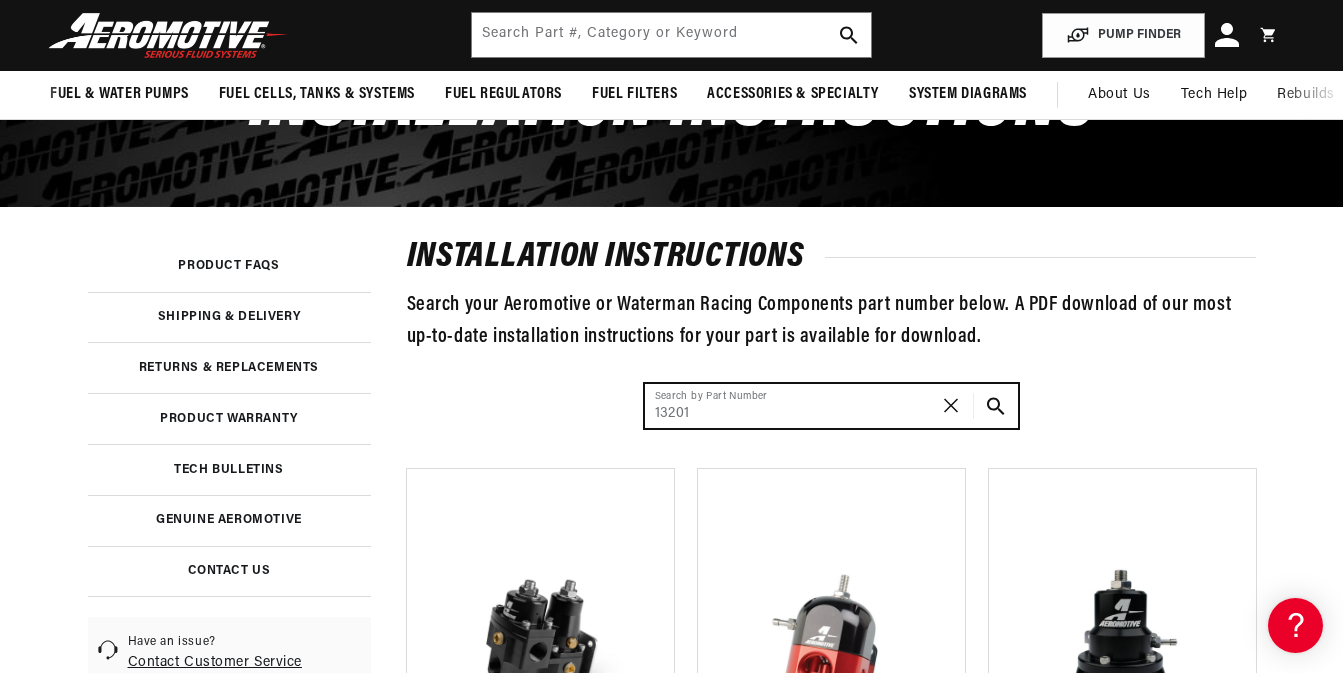 type on "13201" 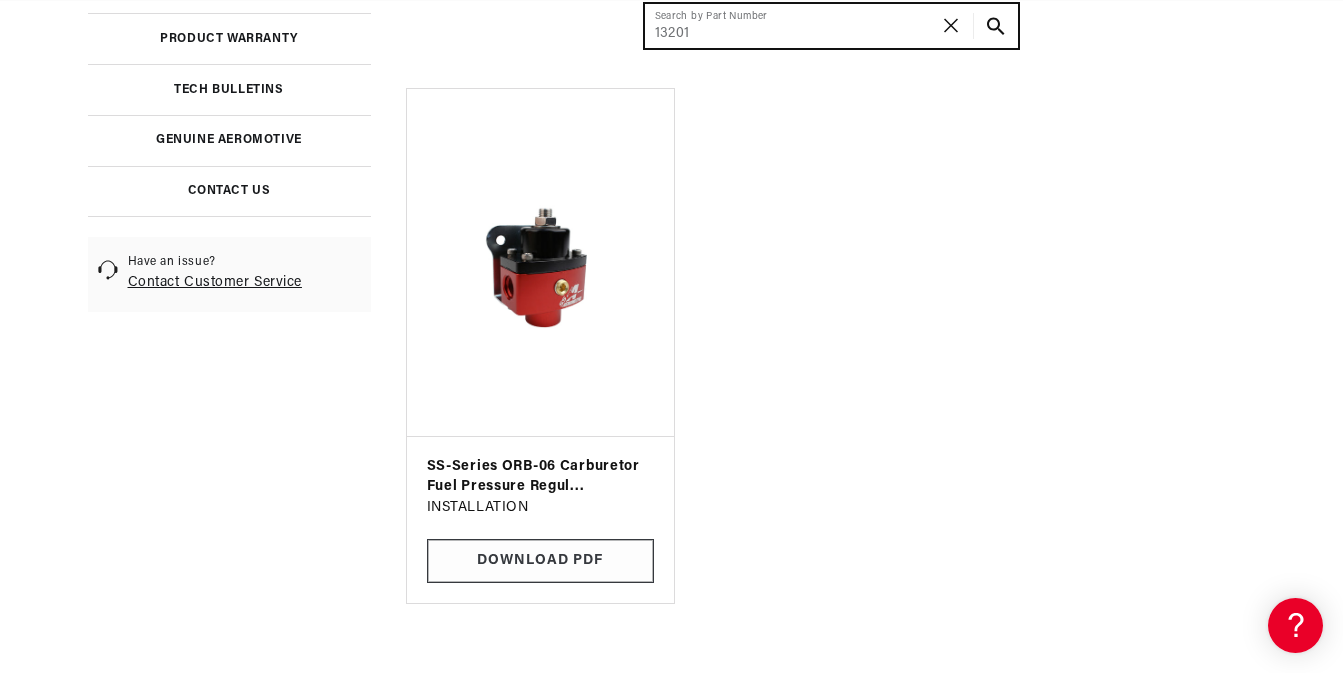 scroll, scrollTop: 600, scrollLeft: 0, axis: vertical 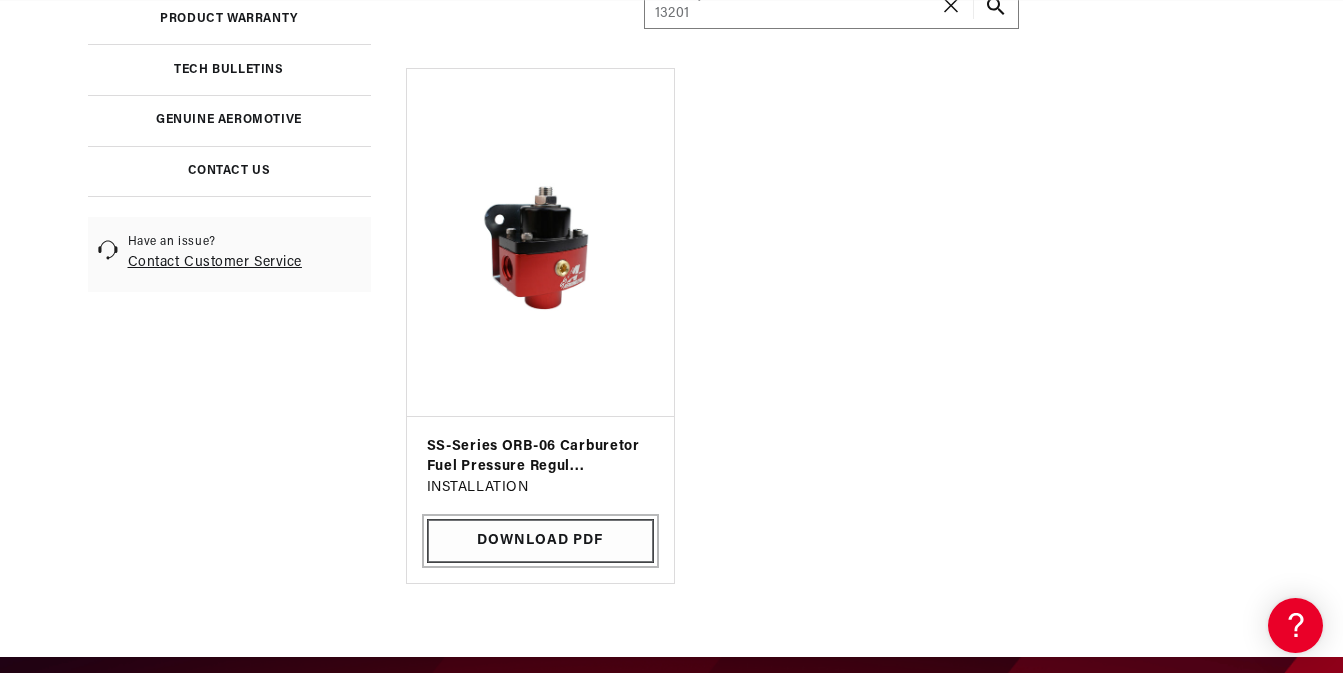 click on "Download PDF" at bounding box center (540, 541) 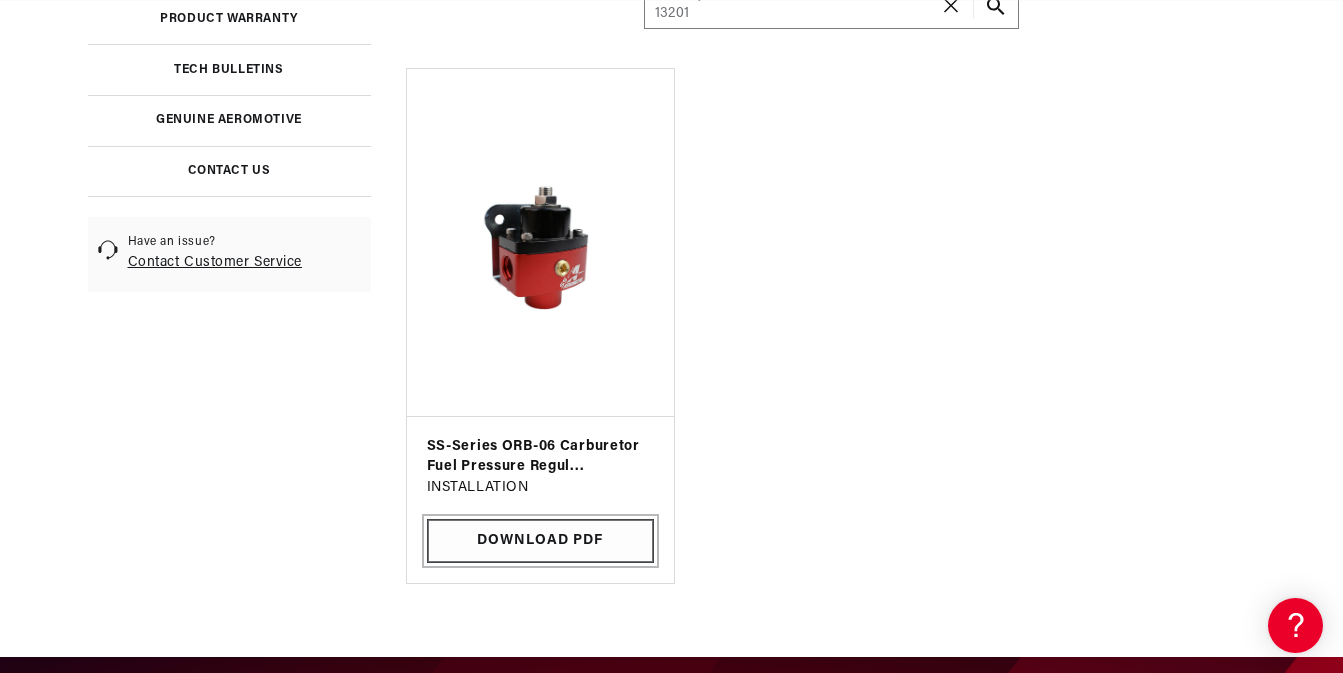 scroll, scrollTop: 0, scrollLeft: 2326, axis: horizontal 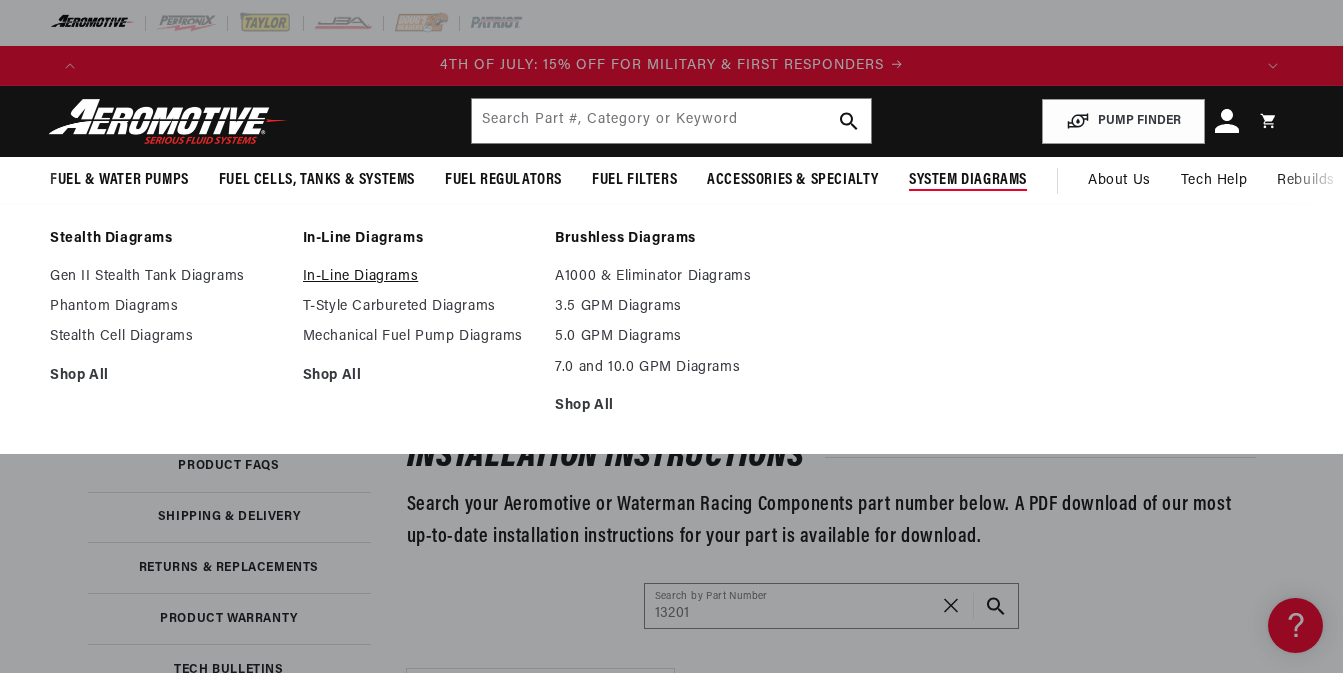 click on "In-Line Diagrams" at bounding box center [419, 277] 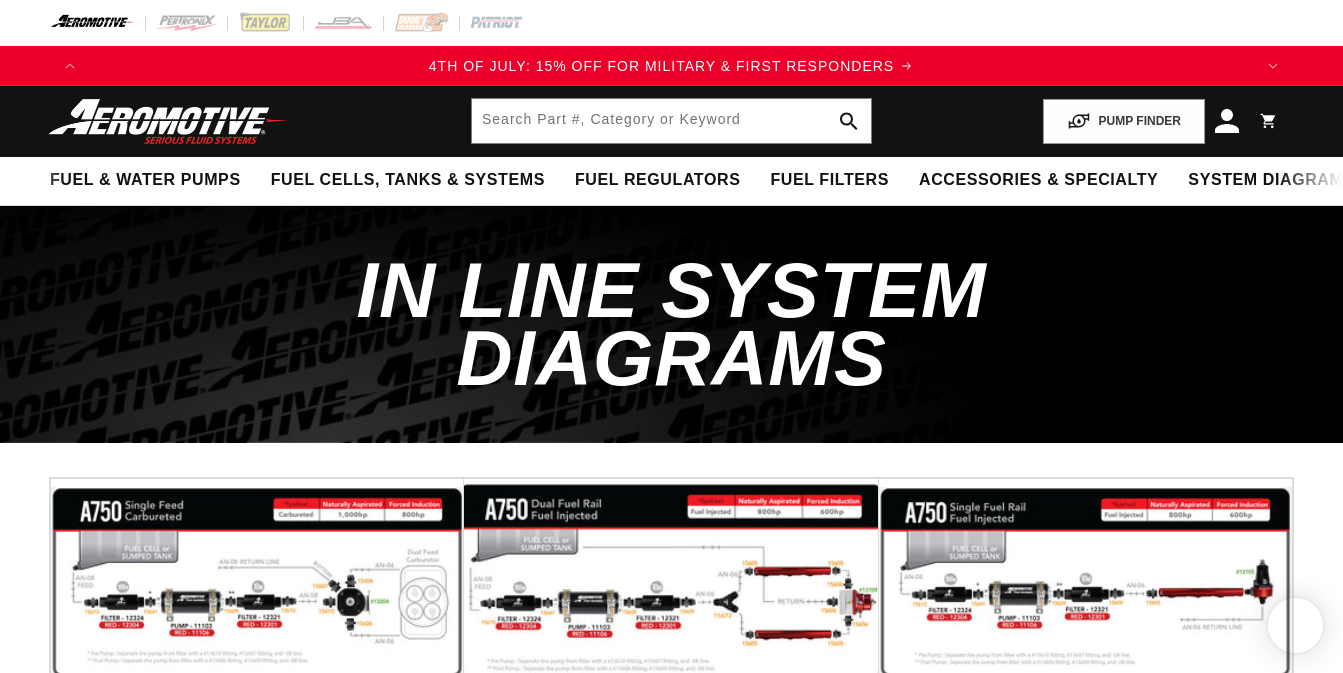 scroll, scrollTop: 200, scrollLeft: 0, axis: vertical 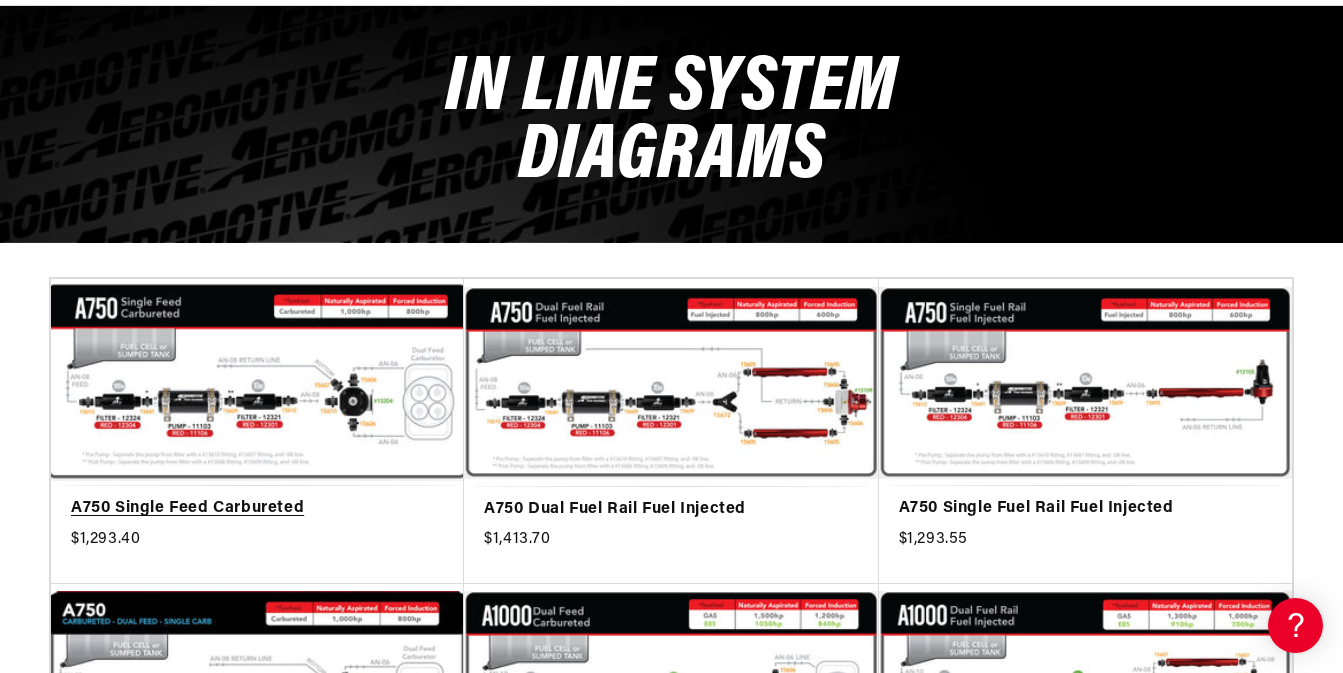 click on "A750 Single Feed Carbureted" at bounding box center (257, 509) 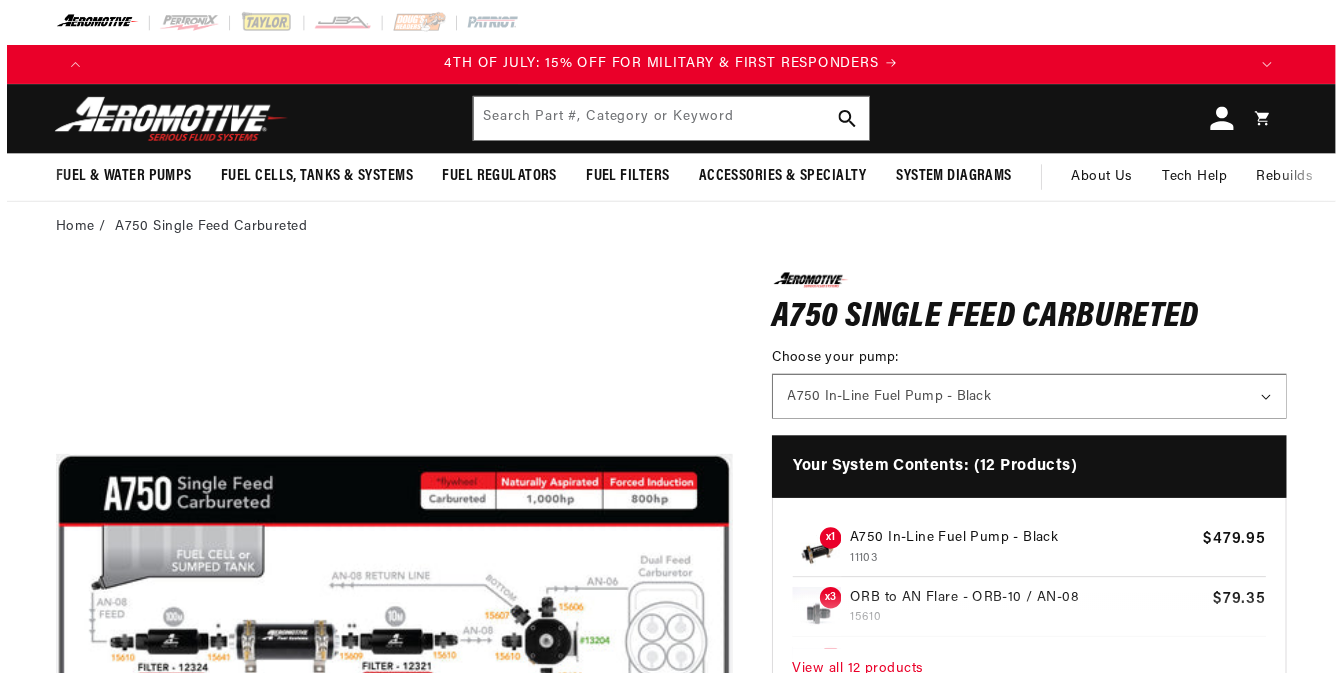 scroll, scrollTop: 0, scrollLeft: 0, axis: both 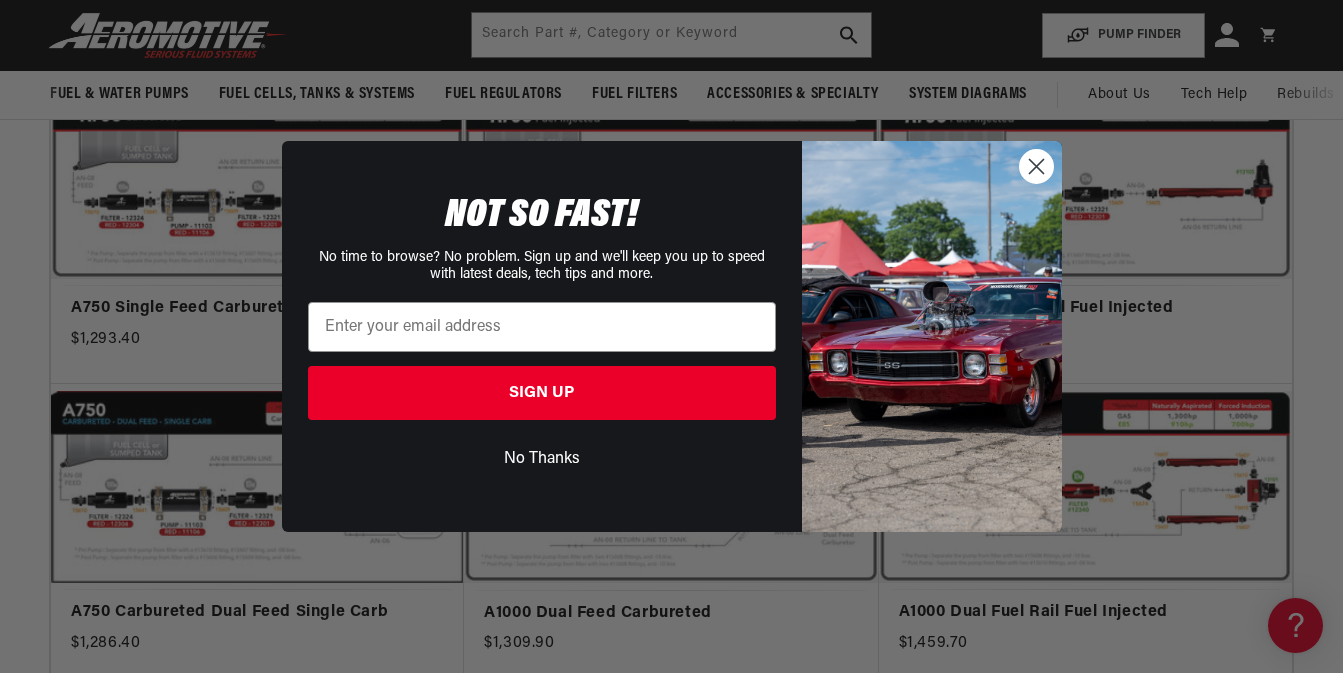 click on "No Thanks" at bounding box center (542, 393) 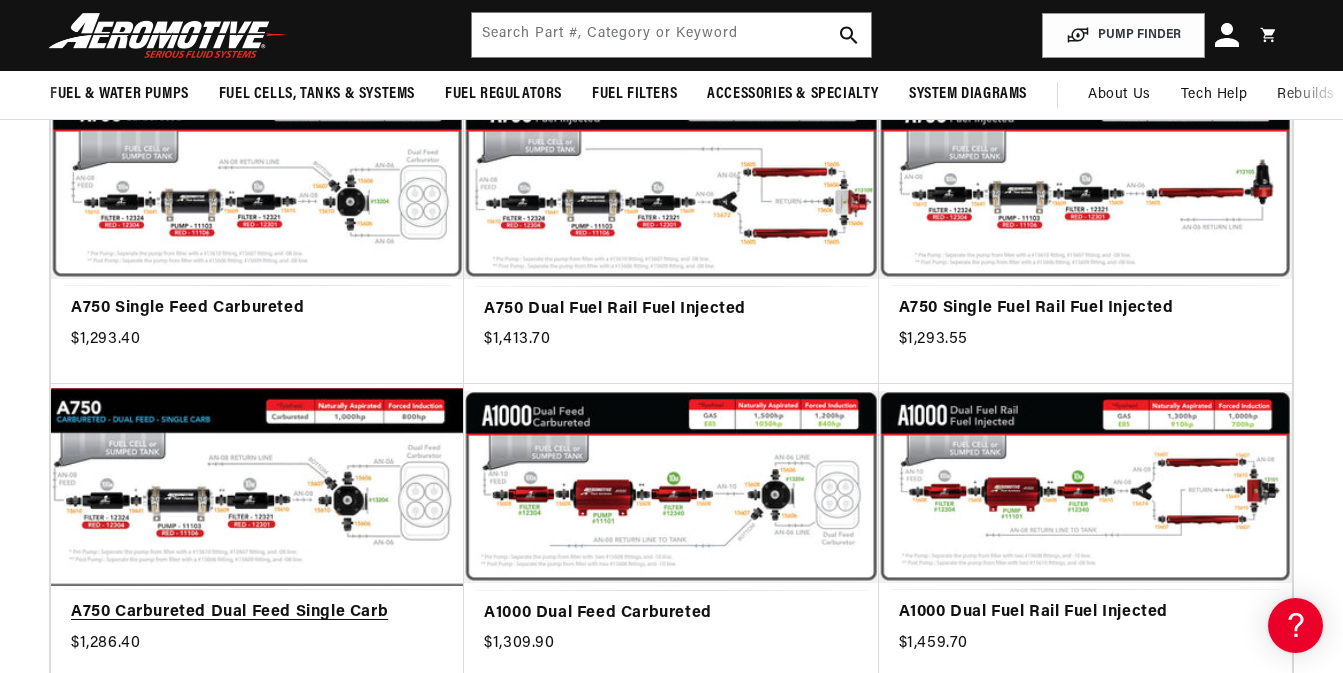 scroll, scrollTop: 0, scrollLeft: 2326, axis: horizontal 